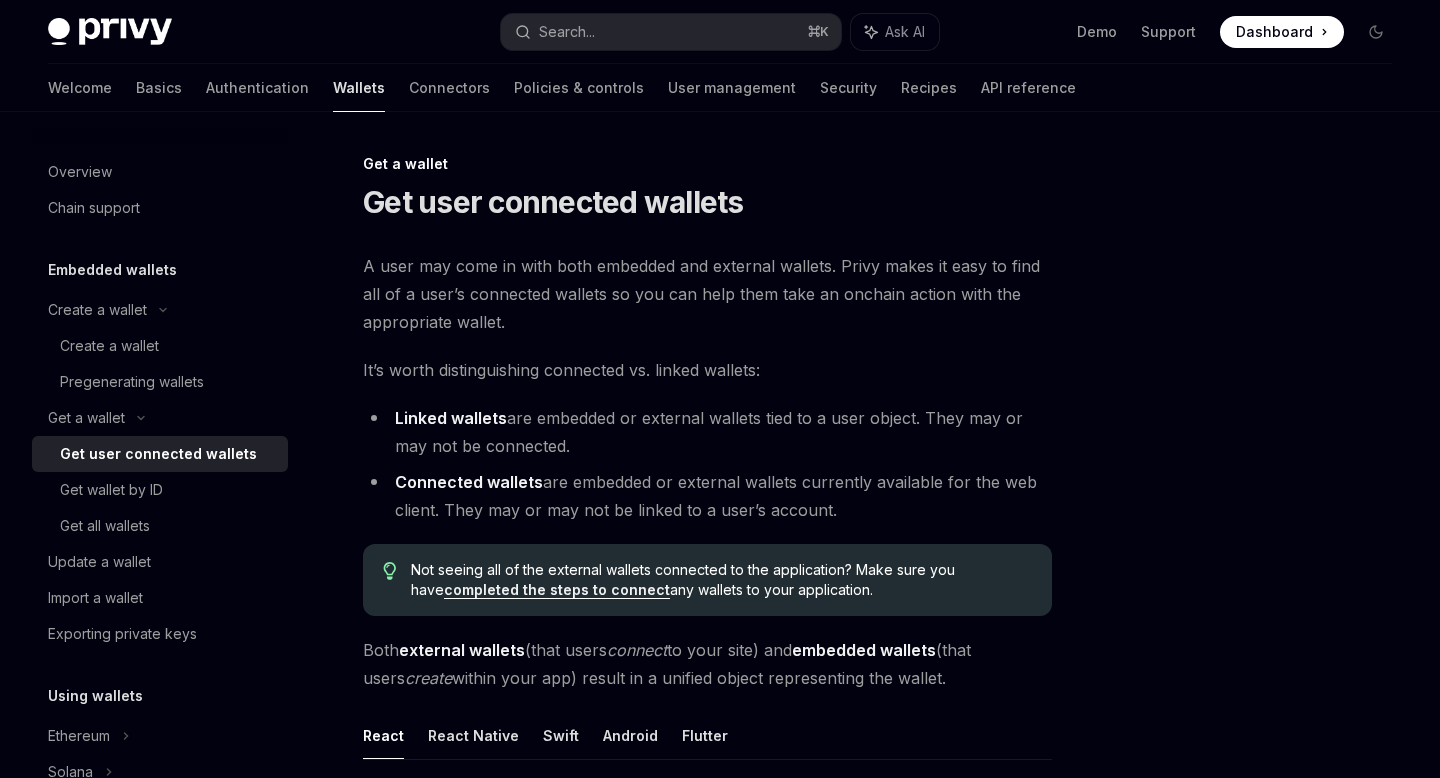 scroll, scrollTop: 25, scrollLeft: 0, axis: vertical 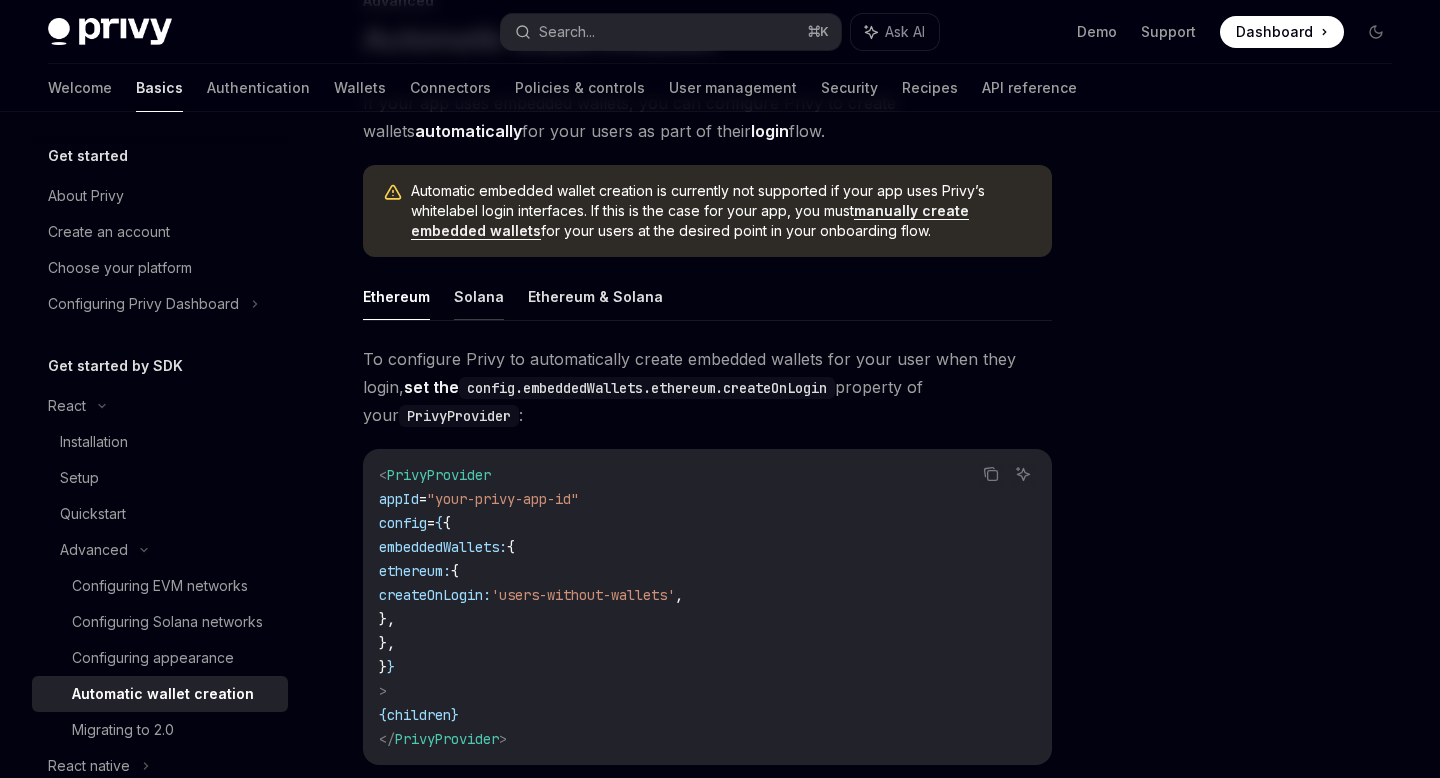 click on "Solana" at bounding box center [479, 296] 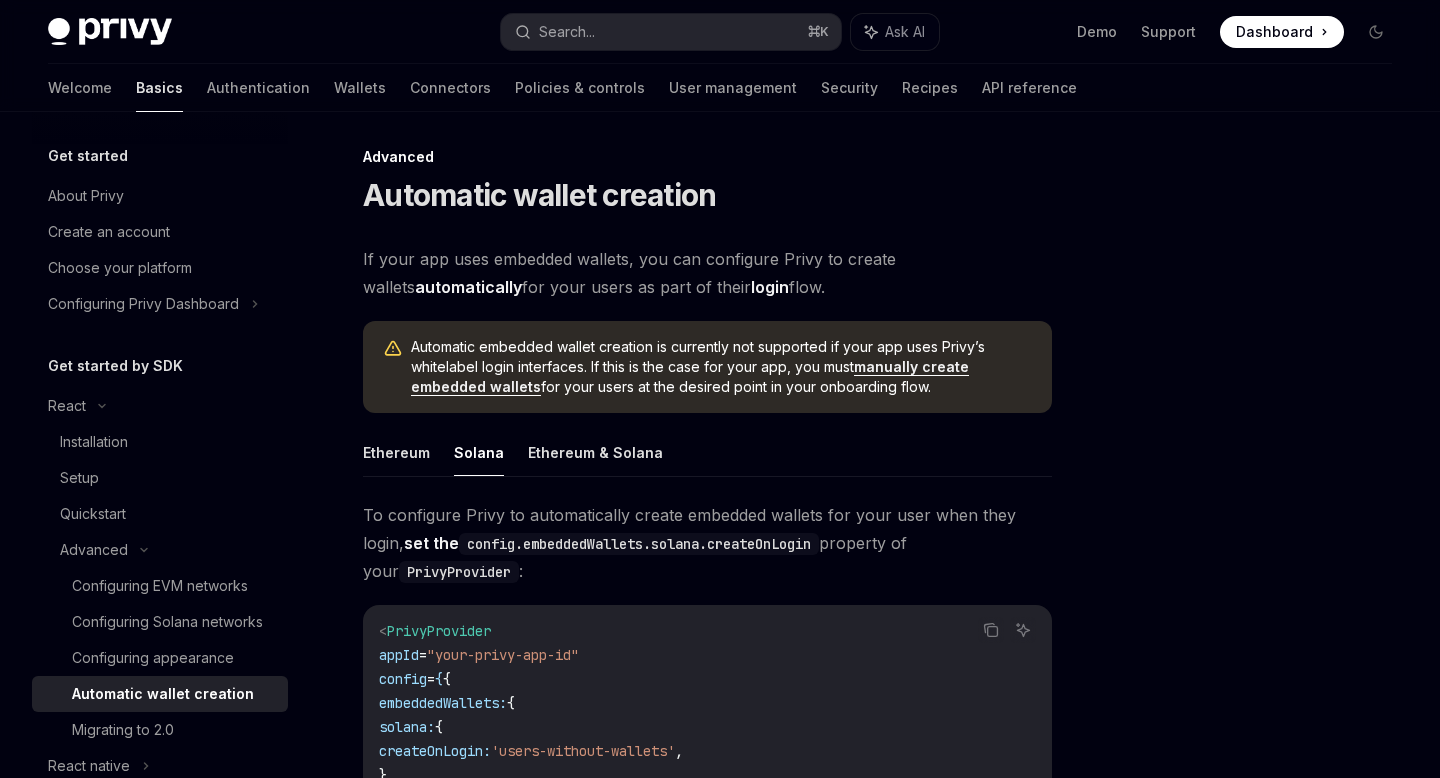 scroll, scrollTop: 0, scrollLeft: 0, axis: both 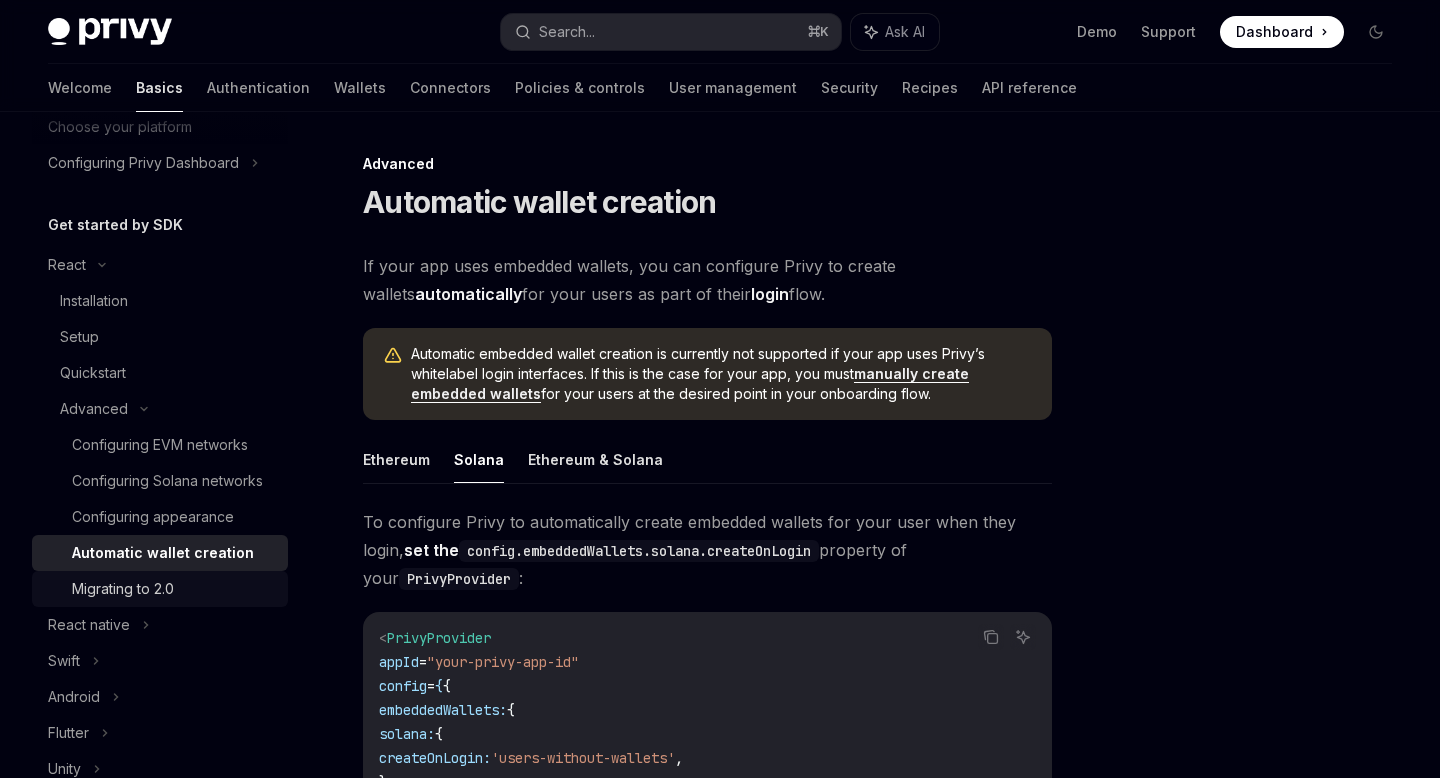 click on "Migrating to 2.0" at bounding box center (174, 589) 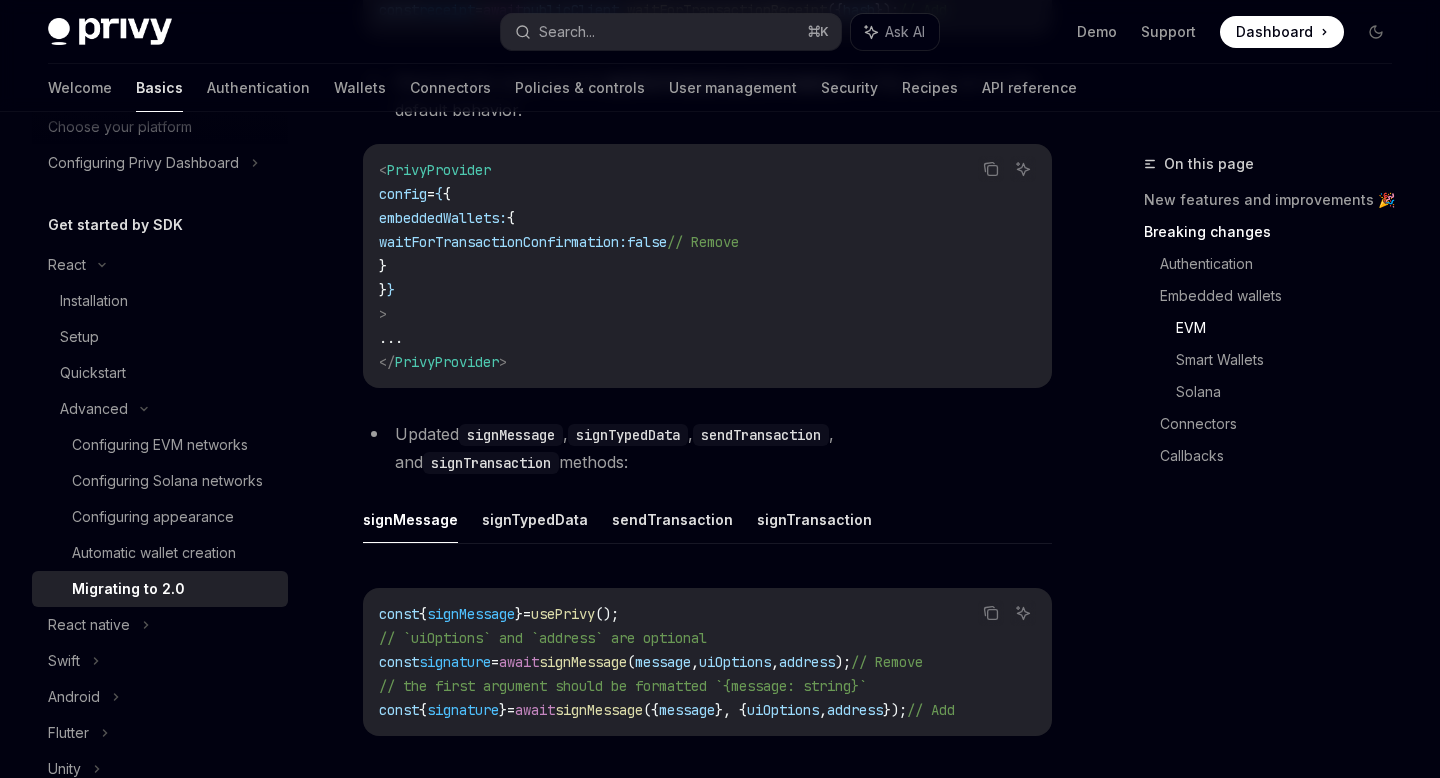 scroll, scrollTop: 2834, scrollLeft: 0, axis: vertical 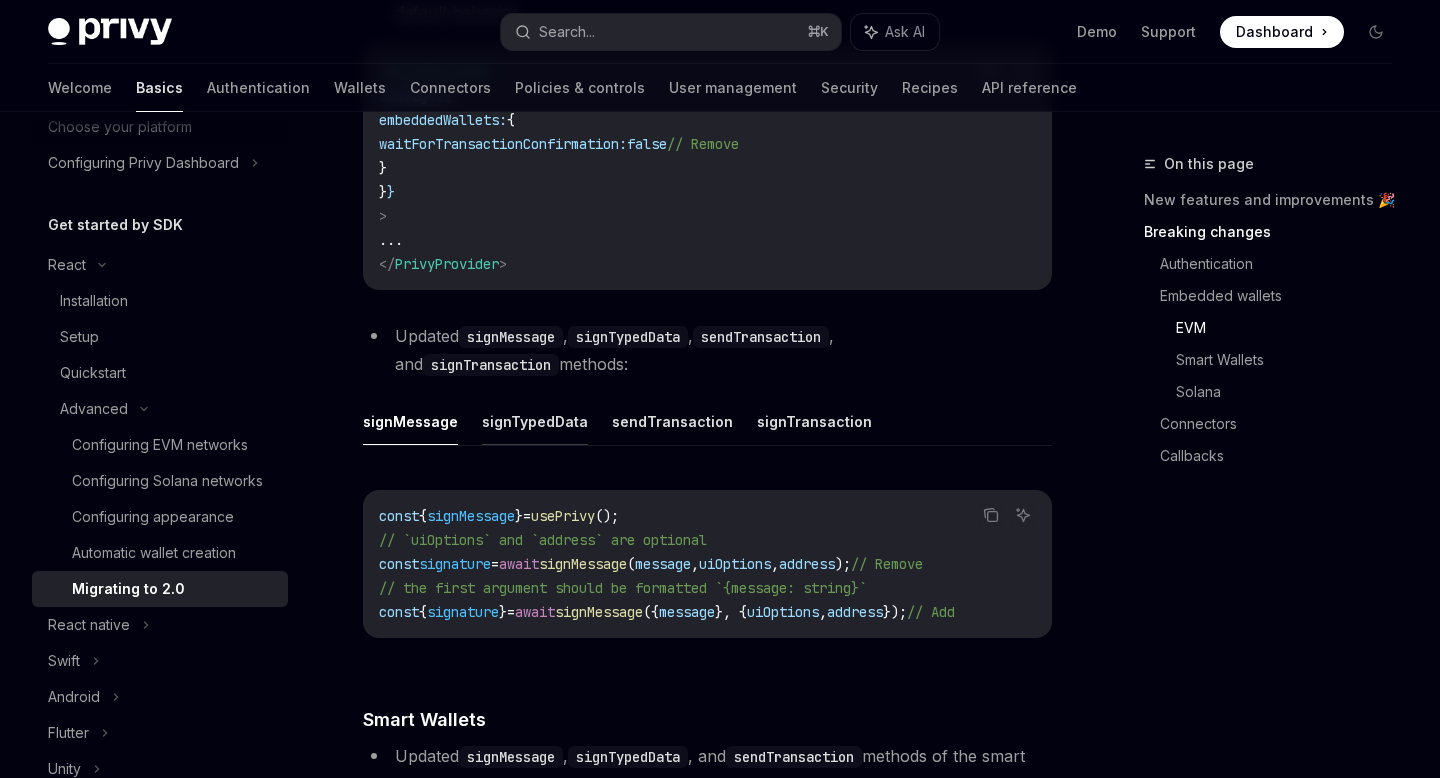click on "signTypedData" at bounding box center (535, 421) 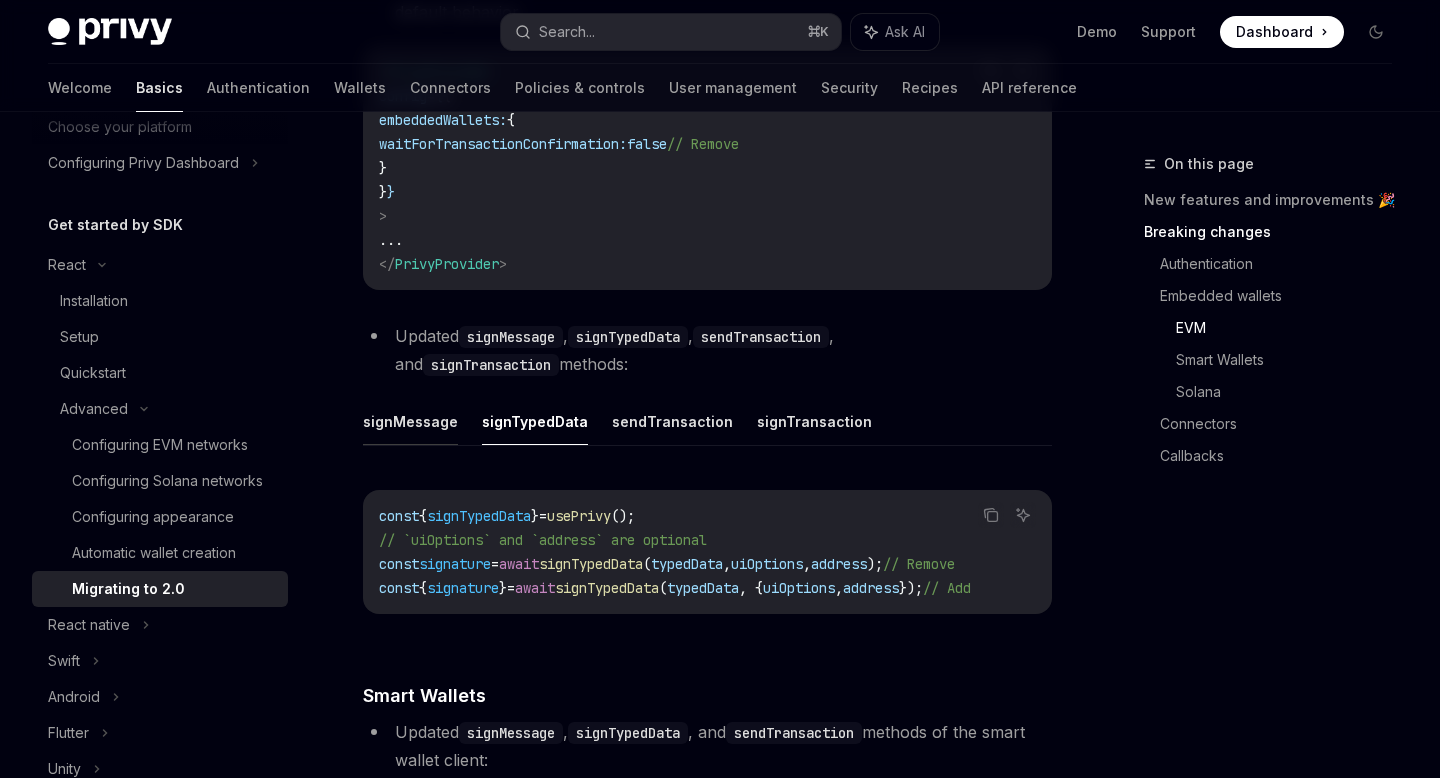 click on "signMessage" at bounding box center [410, 421] 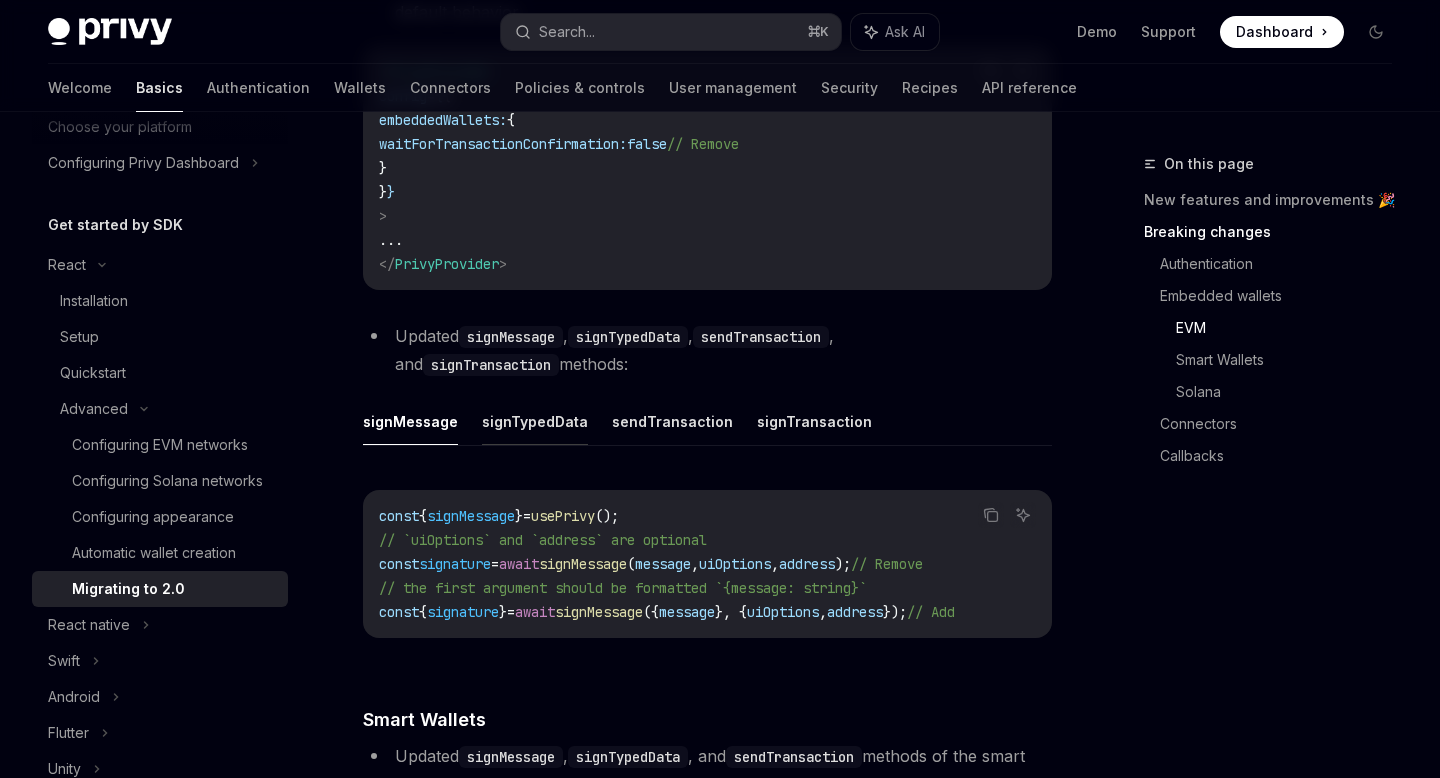 click on "signTypedData" at bounding box center [535, 421] 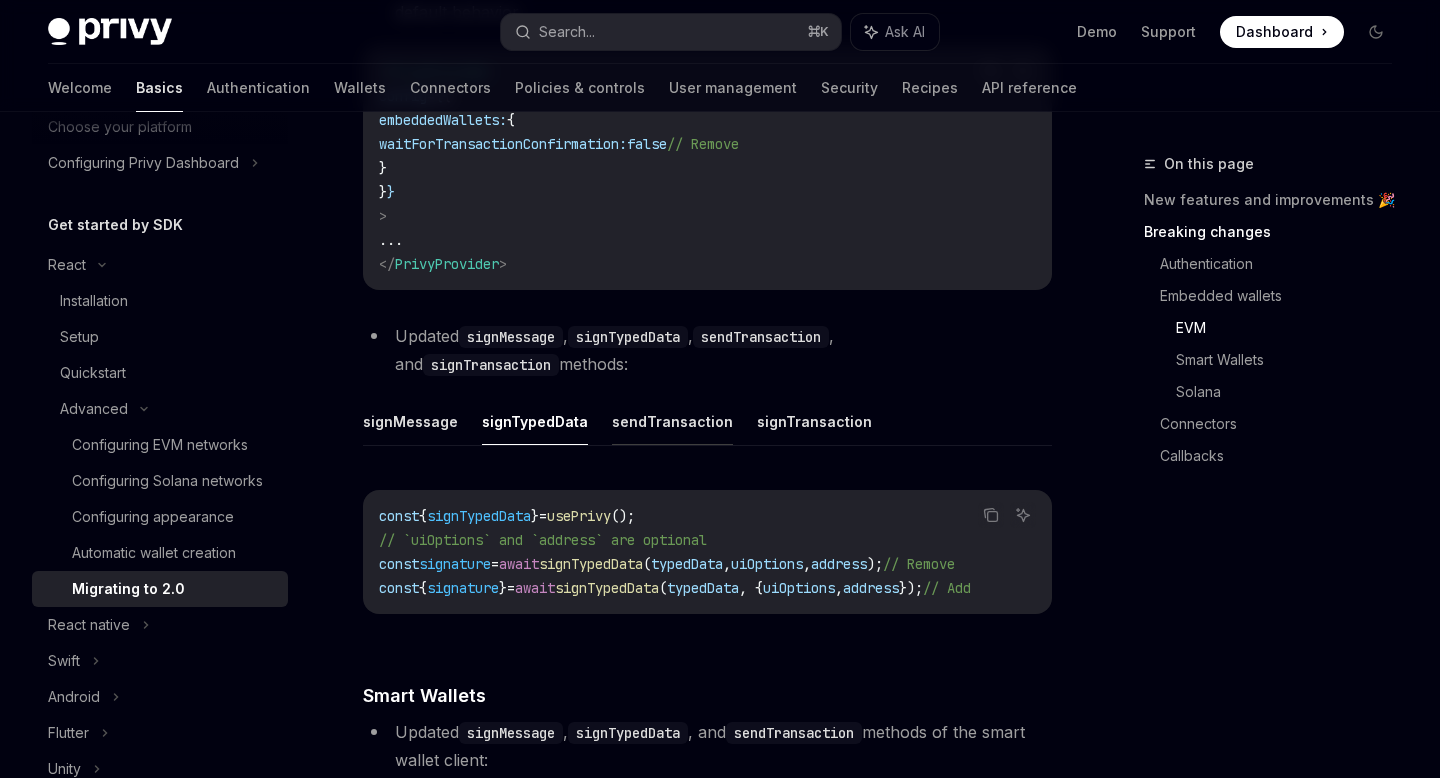 click on "sendTransaction" at bounding box center [672, 421] 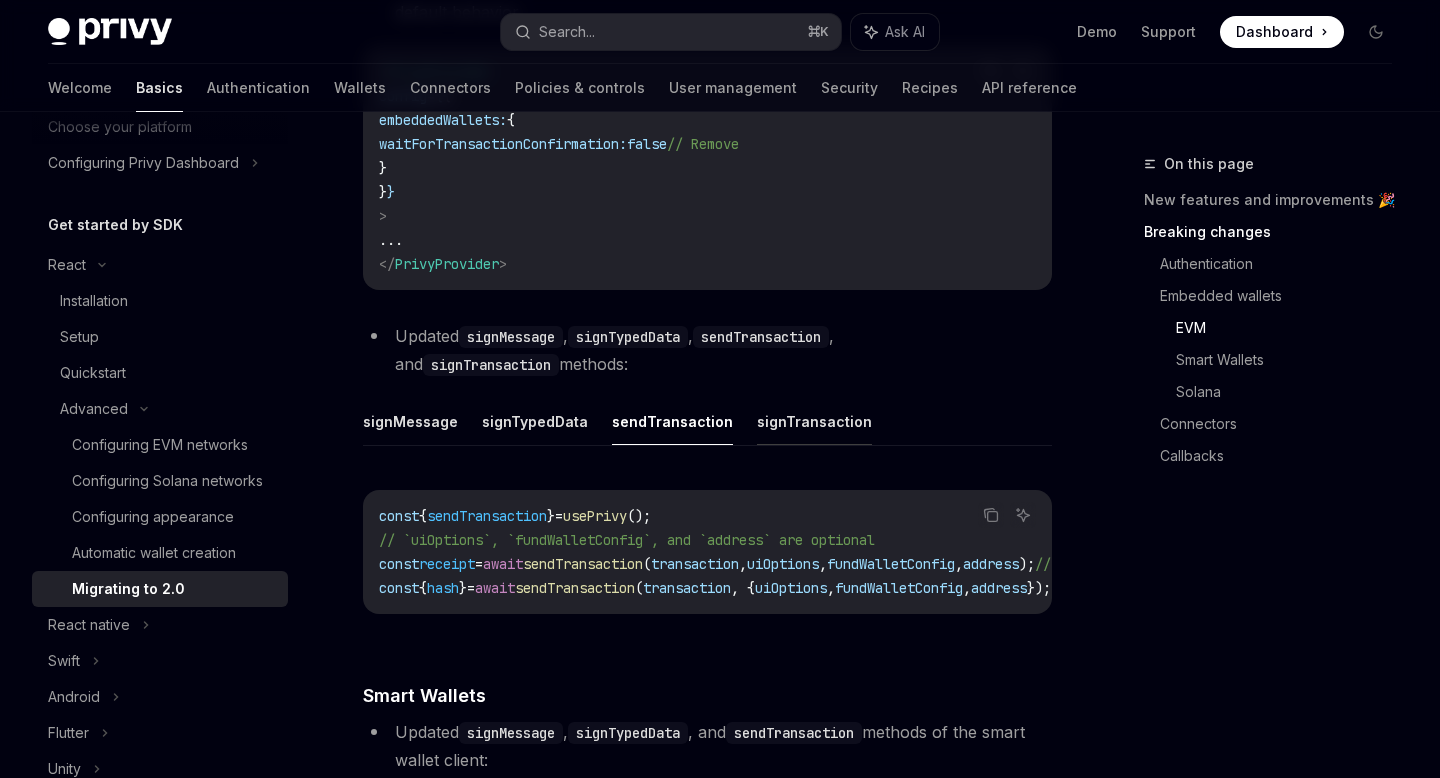 click on "signTransaction" at bounding box center (814, 421) 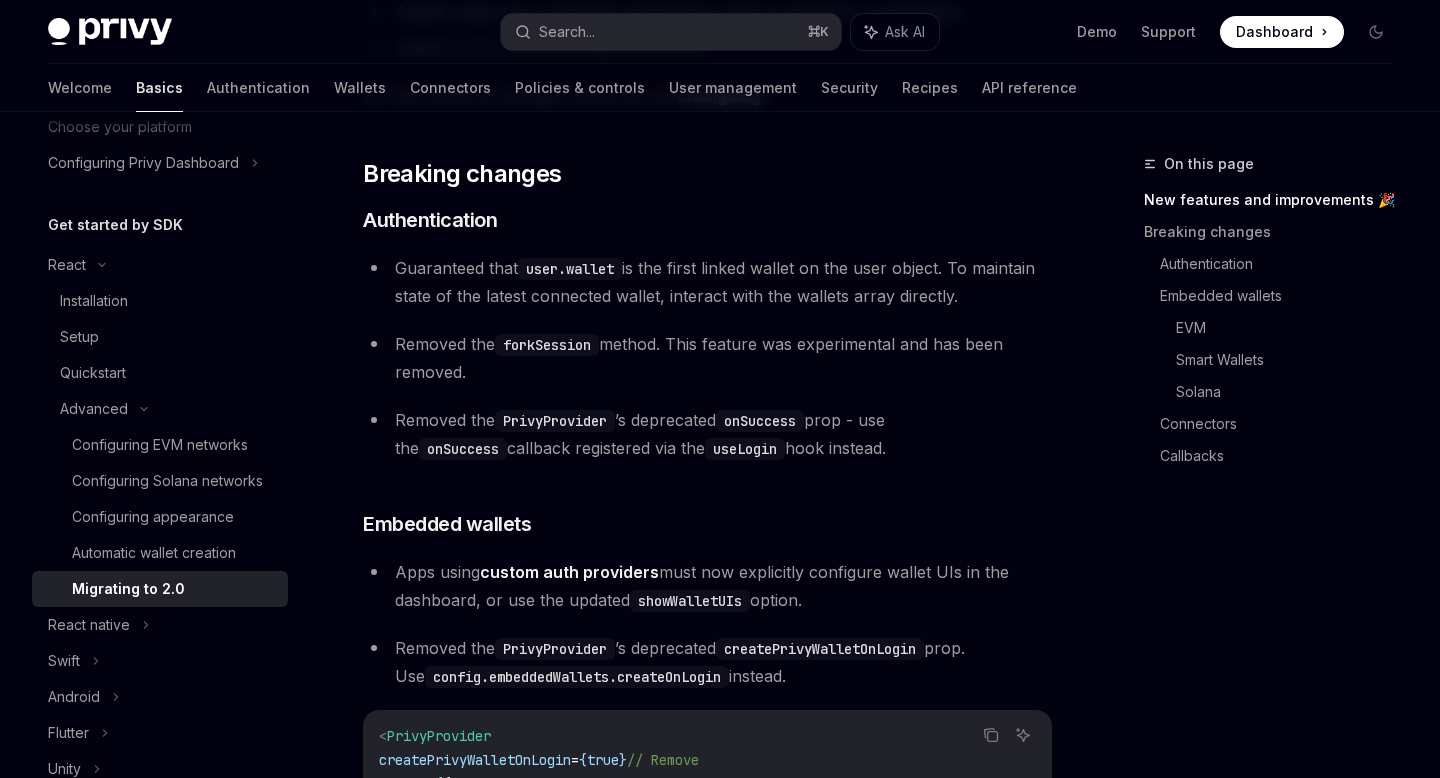 scroll, scrollTop: 627, scrollLeft: 0, axis: vertical 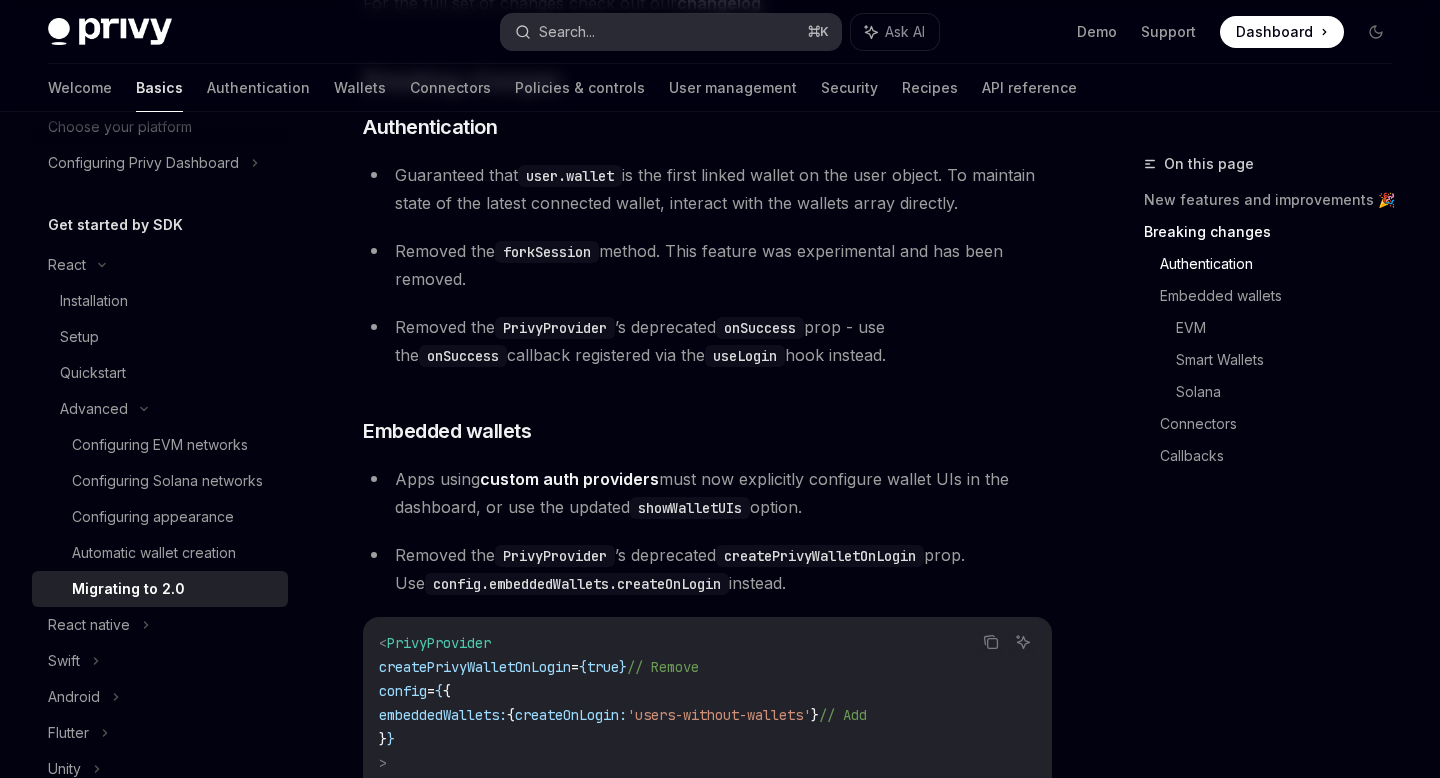 click on "Search... ⌘ K" at bounding box center (670, 32) 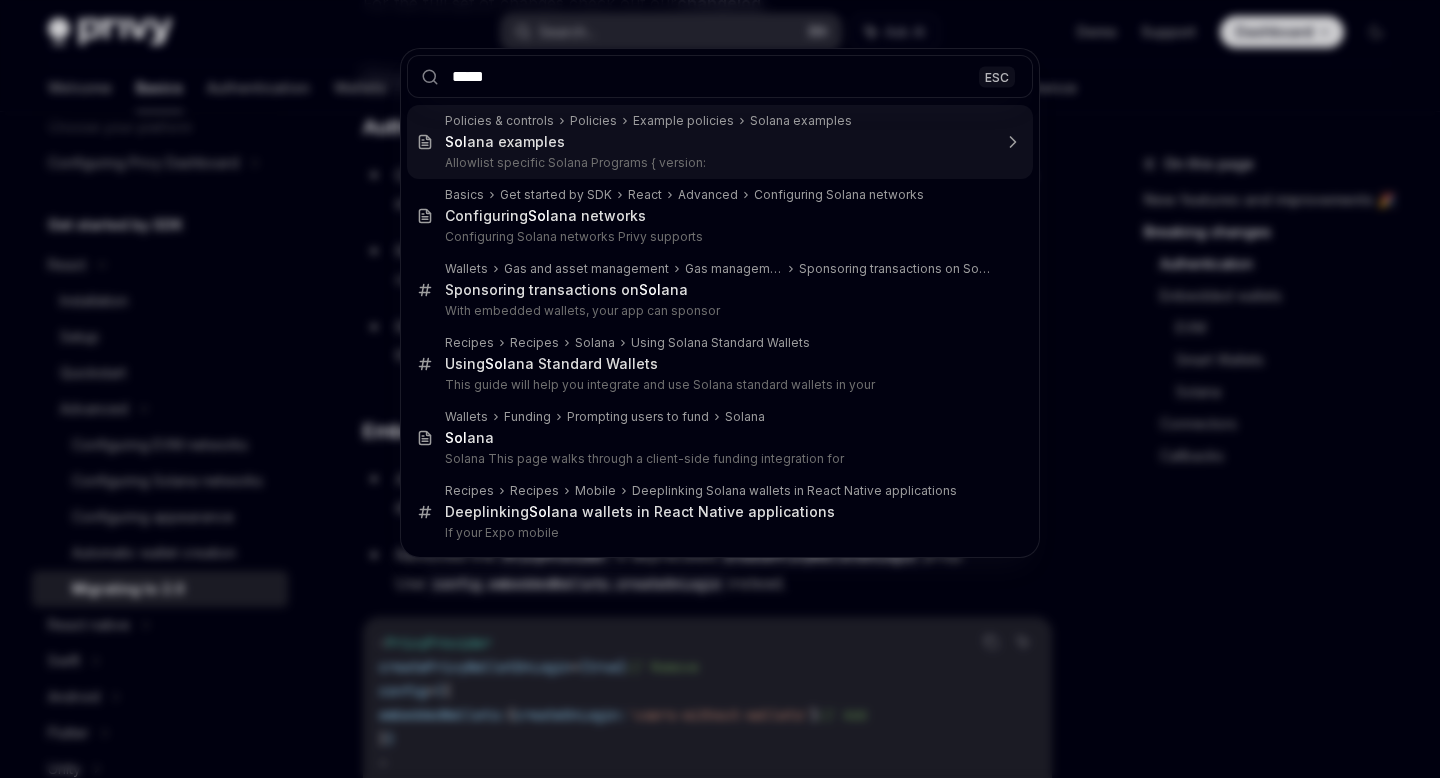 type on "******" 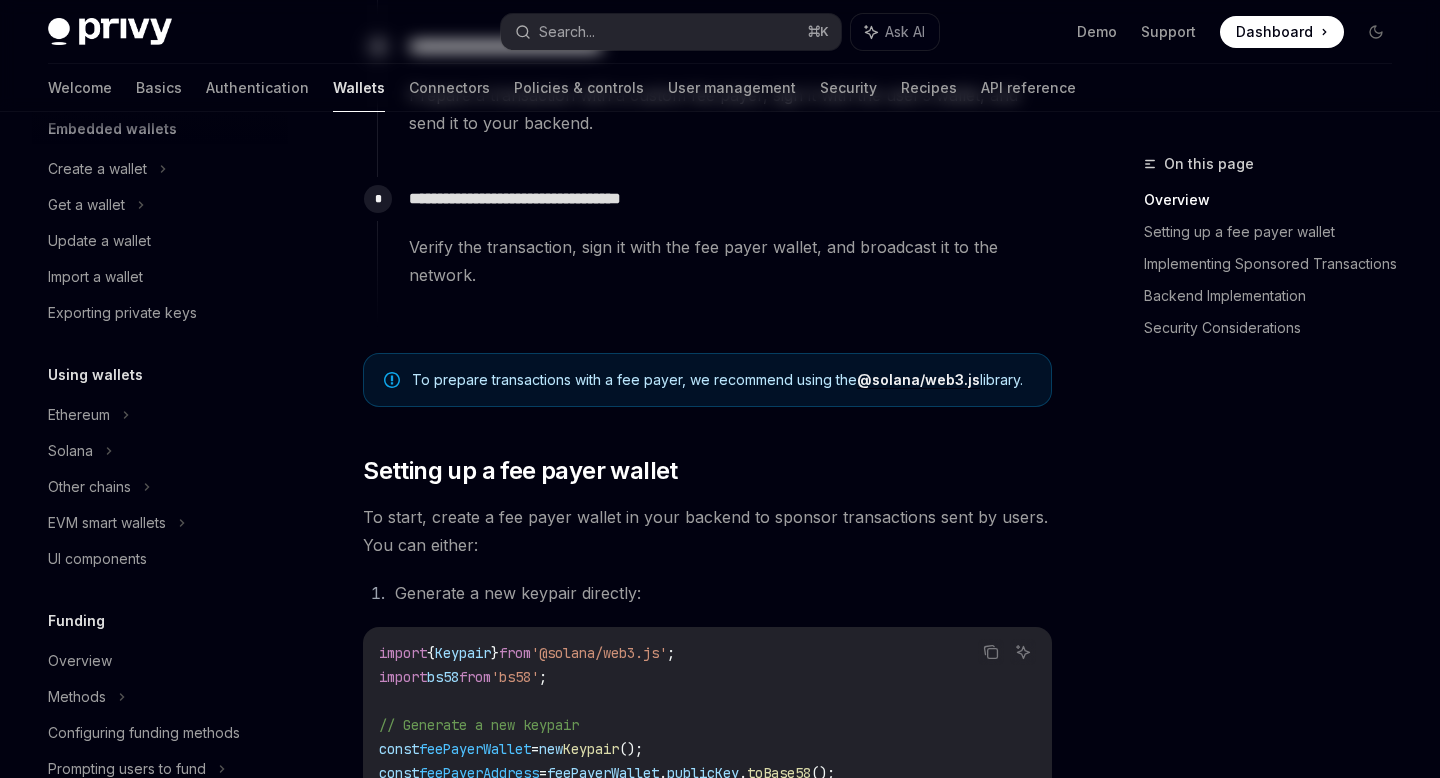 scroll, scrollTop: 0, scrollLeft: 0, axis: both 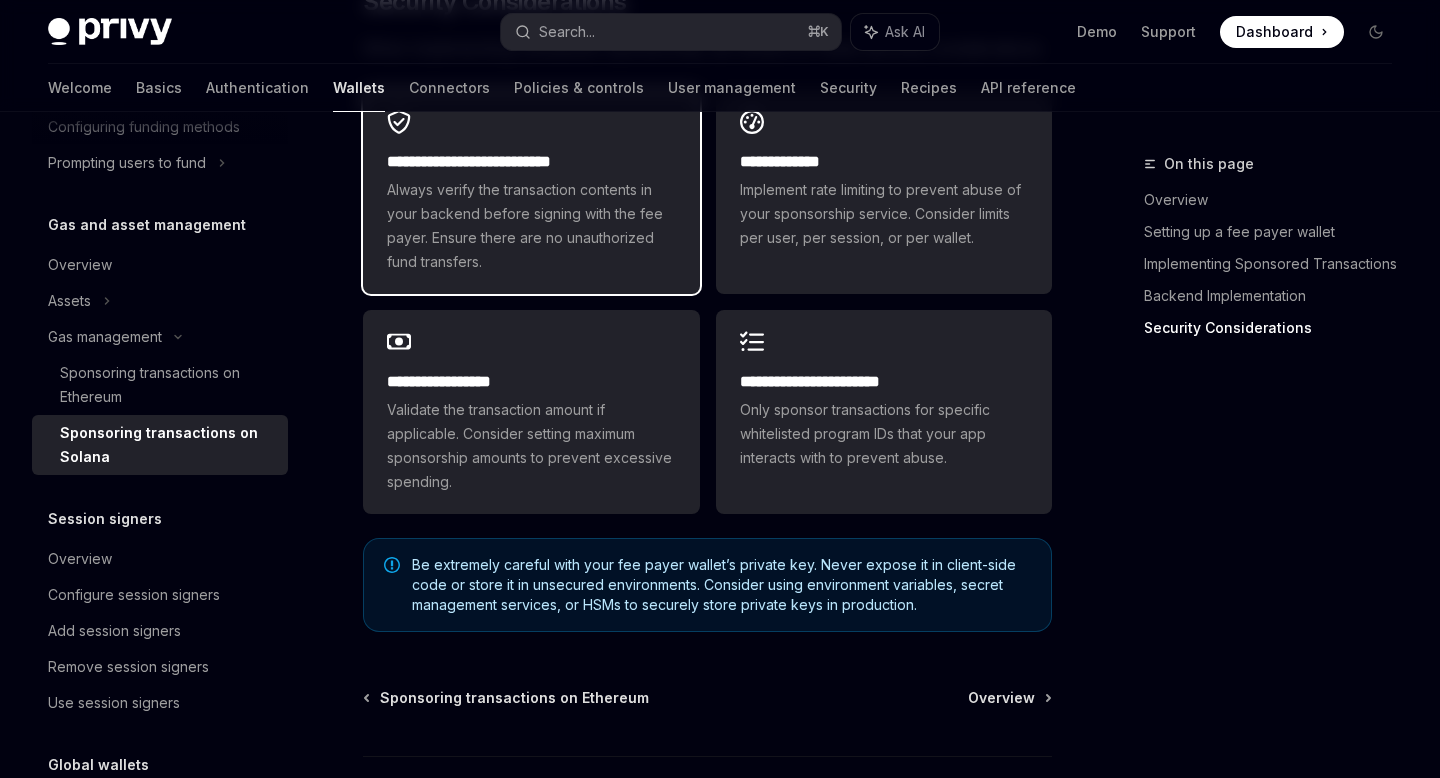 click on "**********" at bounding box center (531, 192) 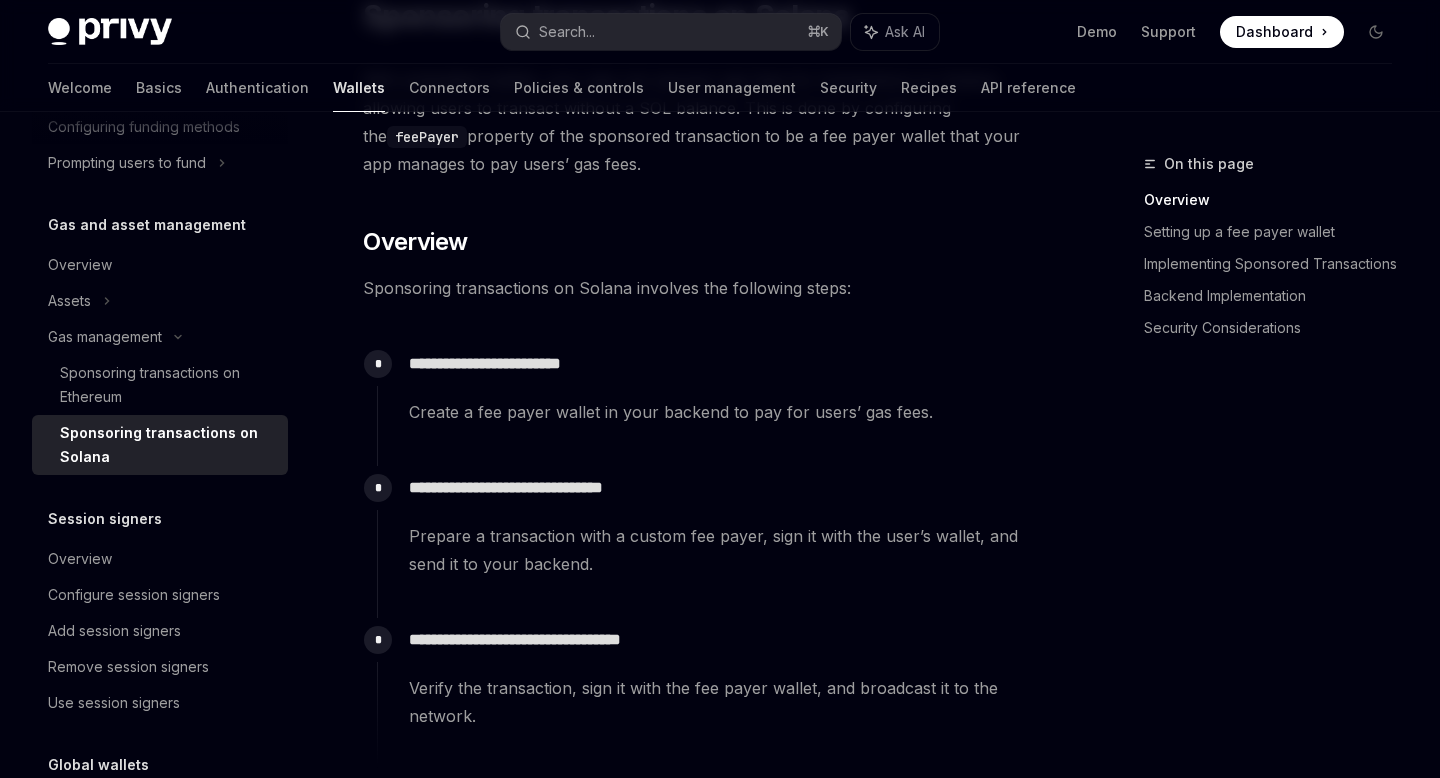 scroll, scrollTop: 137, scrollLeft: 0, axis: vertical 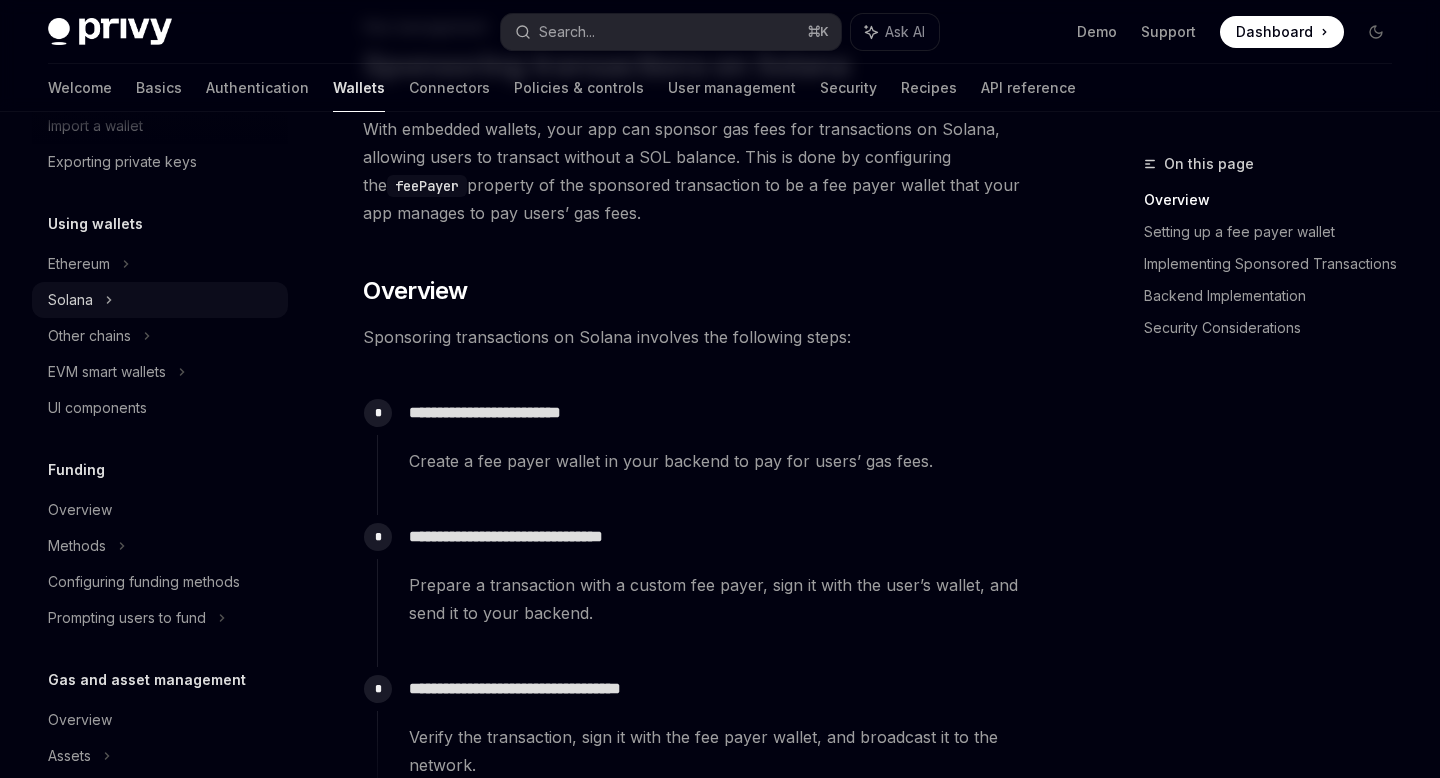 click on "Solana" at bounding box center (160, 54) 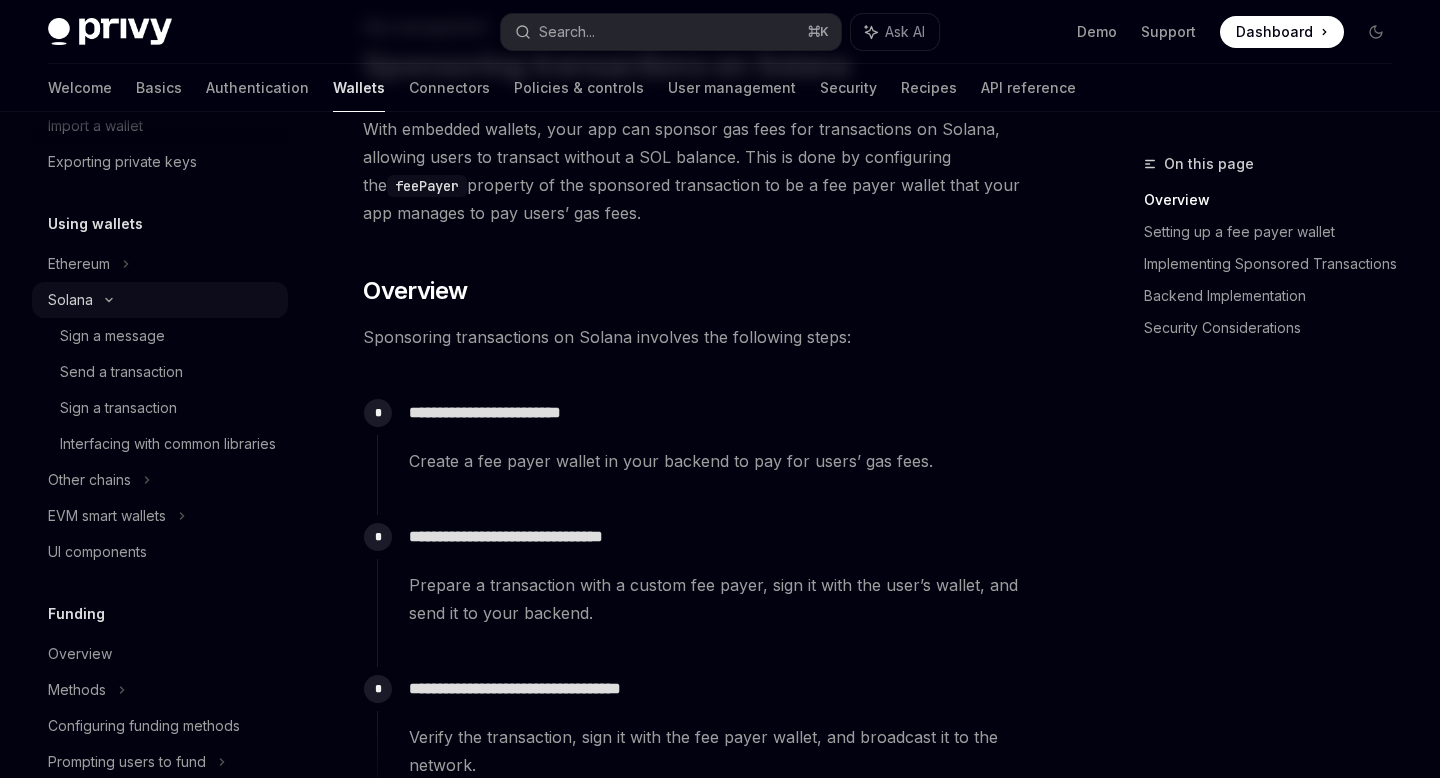 scroll, scrollTop: 0, scrollLeft: 0, axis: both 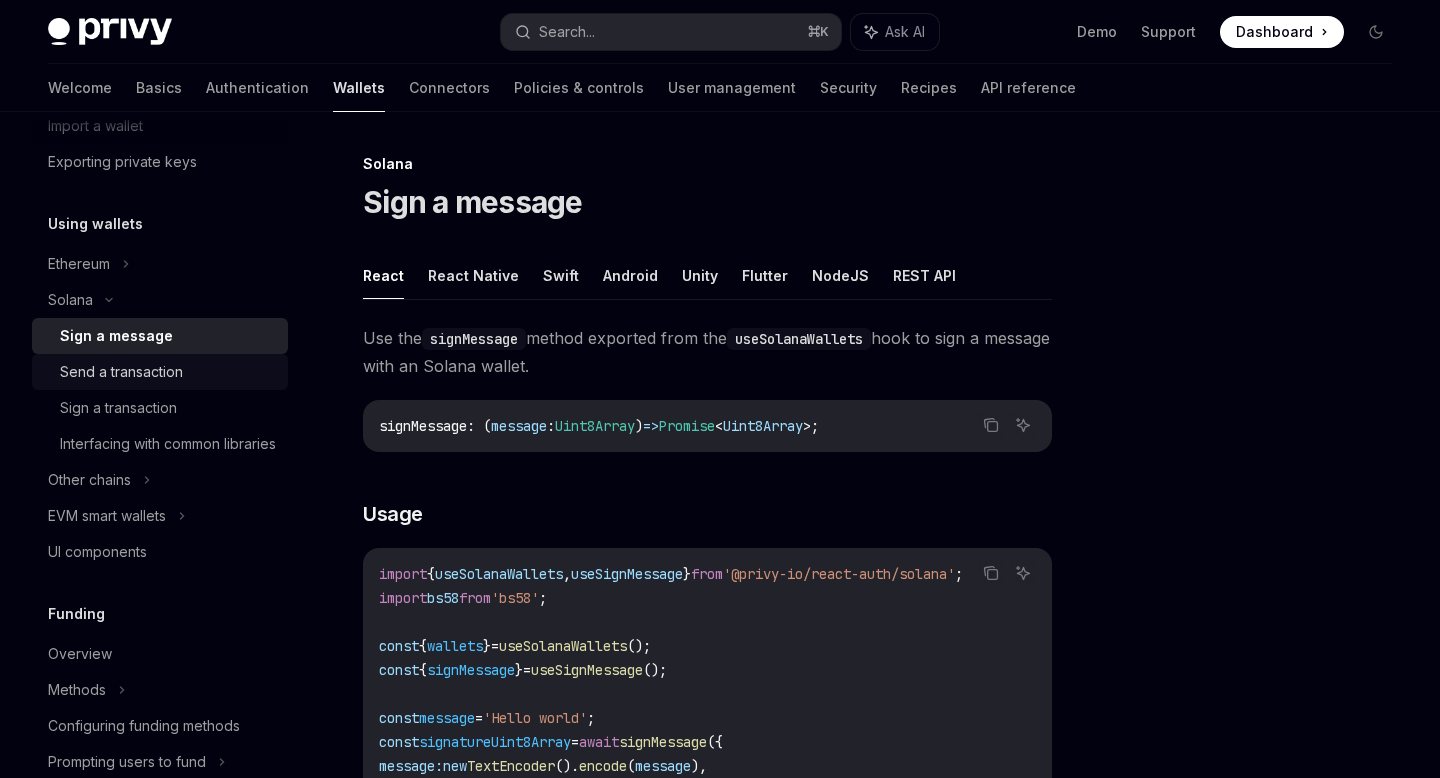 click on "Send a transaction" at bounding box center (168, 372) 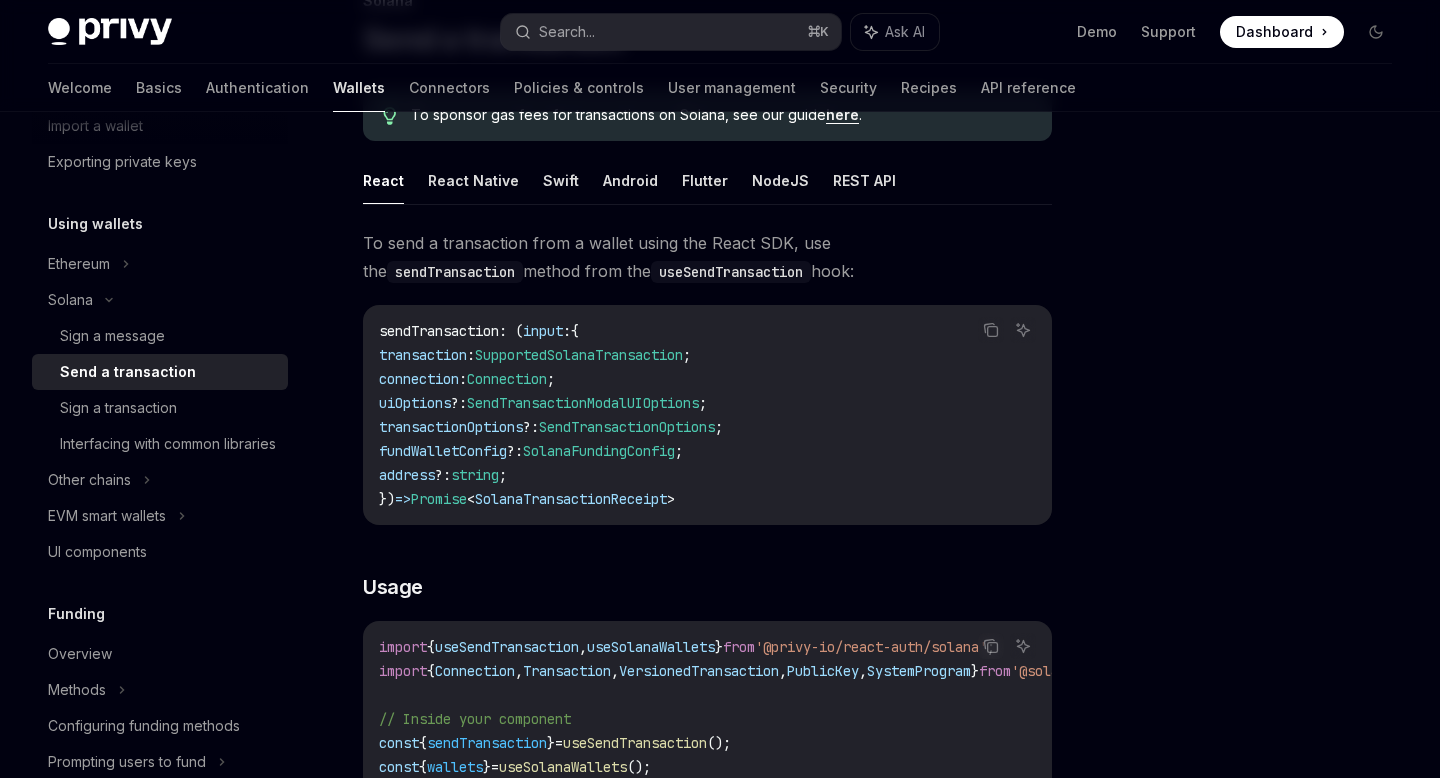scroll, scrollTop: 161, scrollLeft: 0, axis: vertical 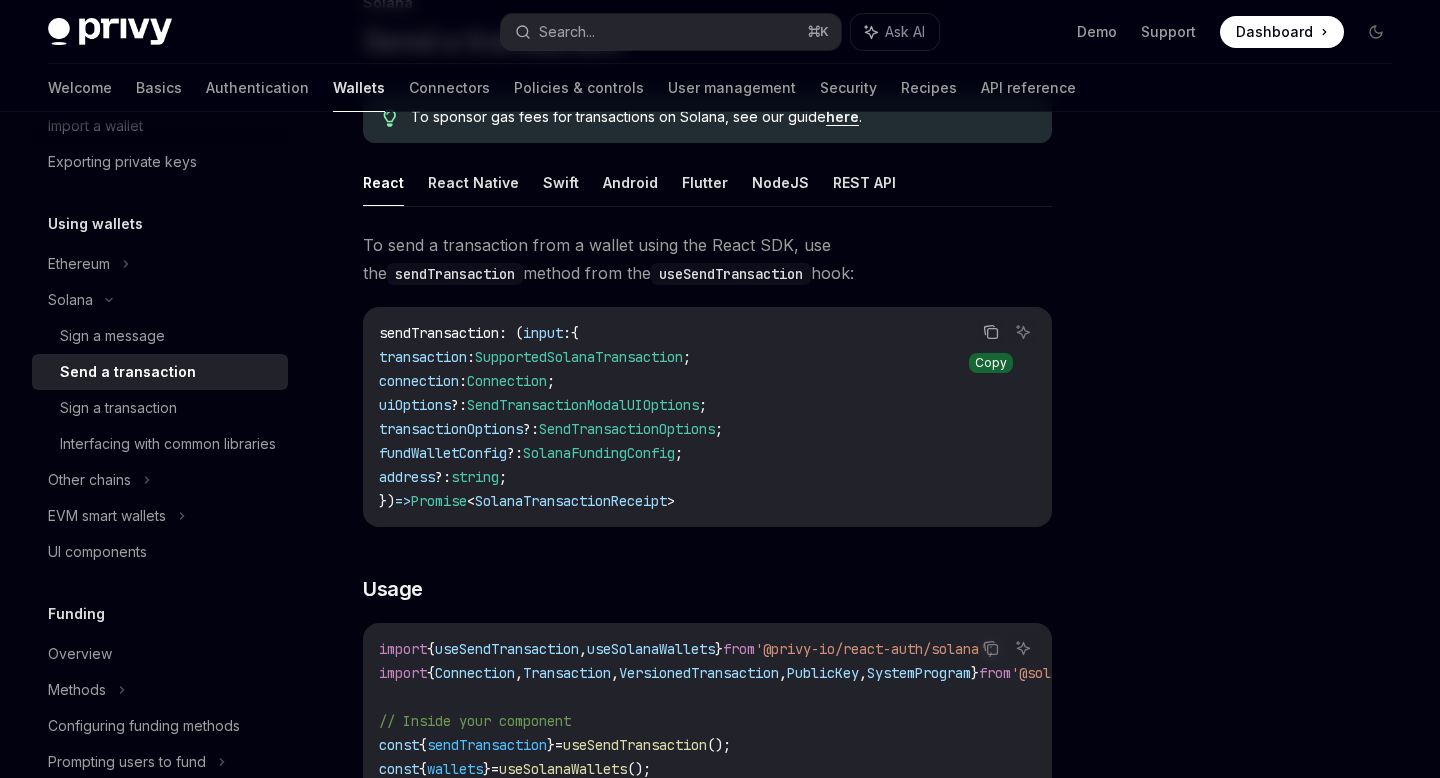 click 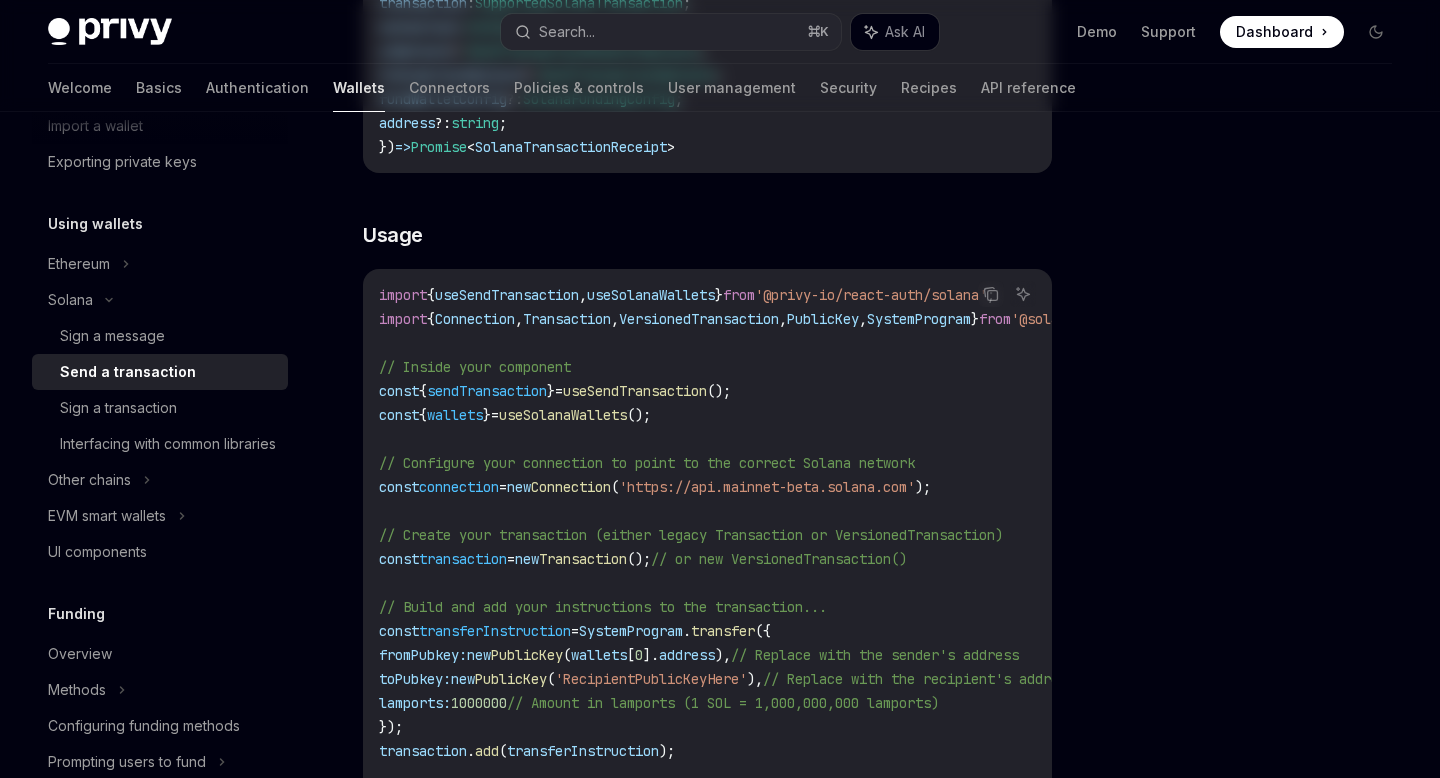 scroll, scrollTop: 0, scrollLeft: 0, axis: both 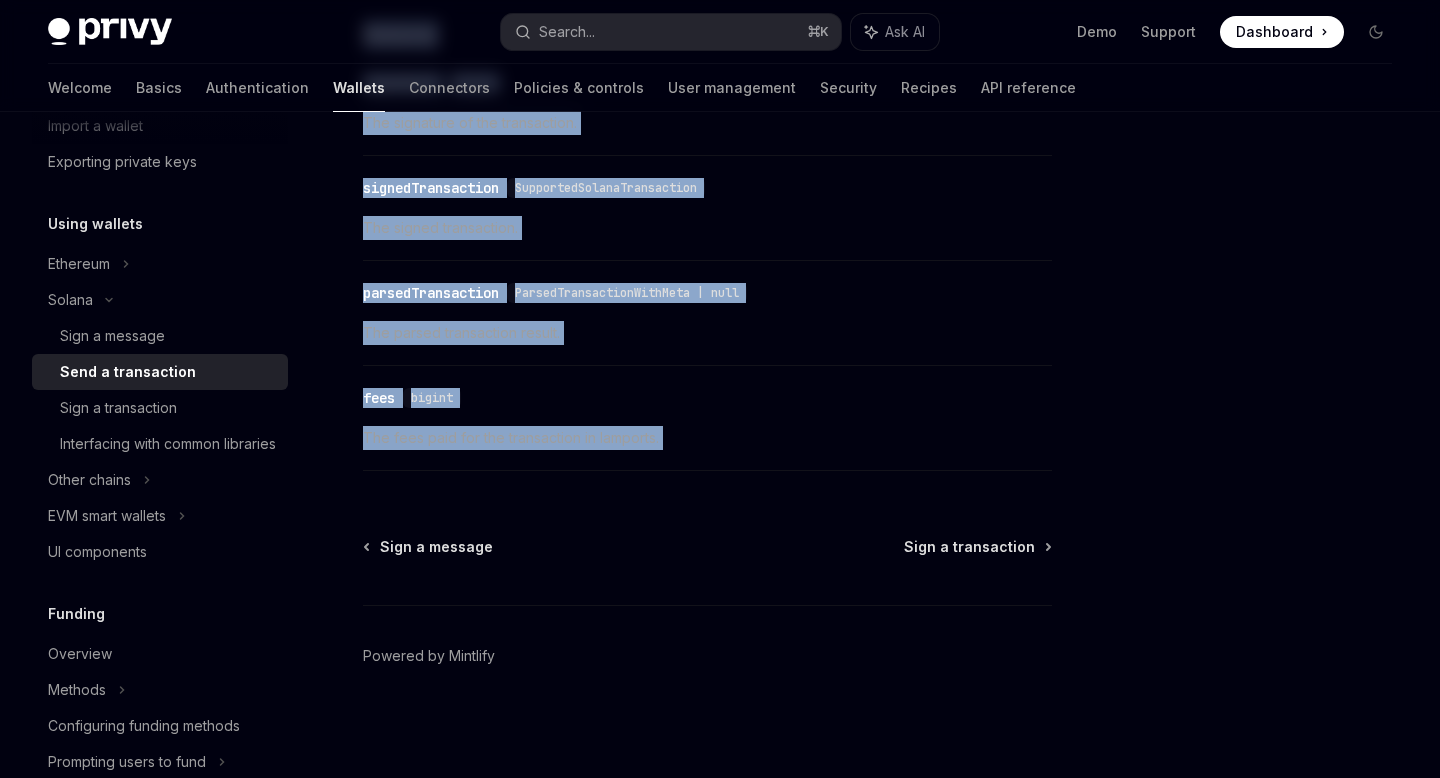 drag, startPoint x: 369, startPoint y: 160, endPoint x: 593, endPoint y: 499, distance: 406.3213 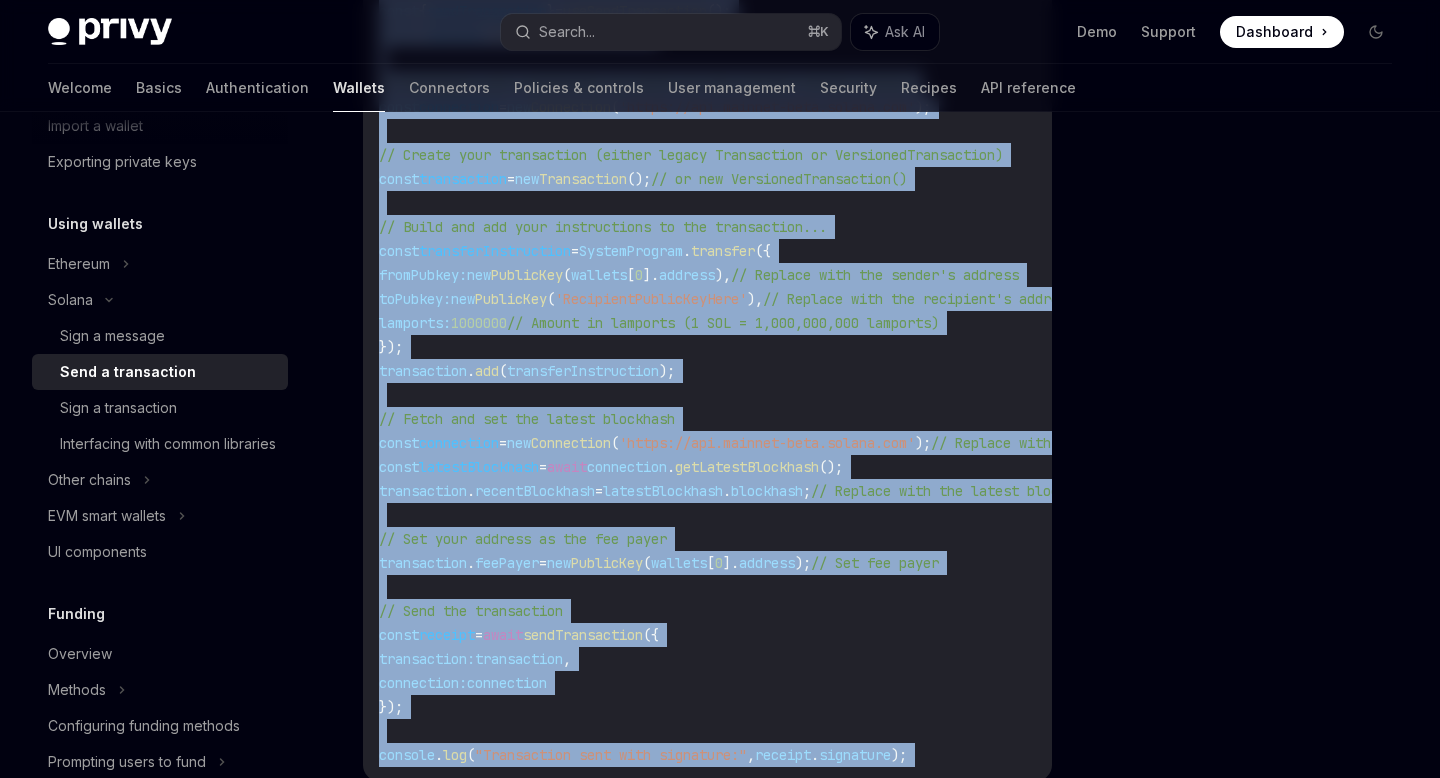 scroll, scrollTop: 880, scrollLeft: 0, axis: vertical 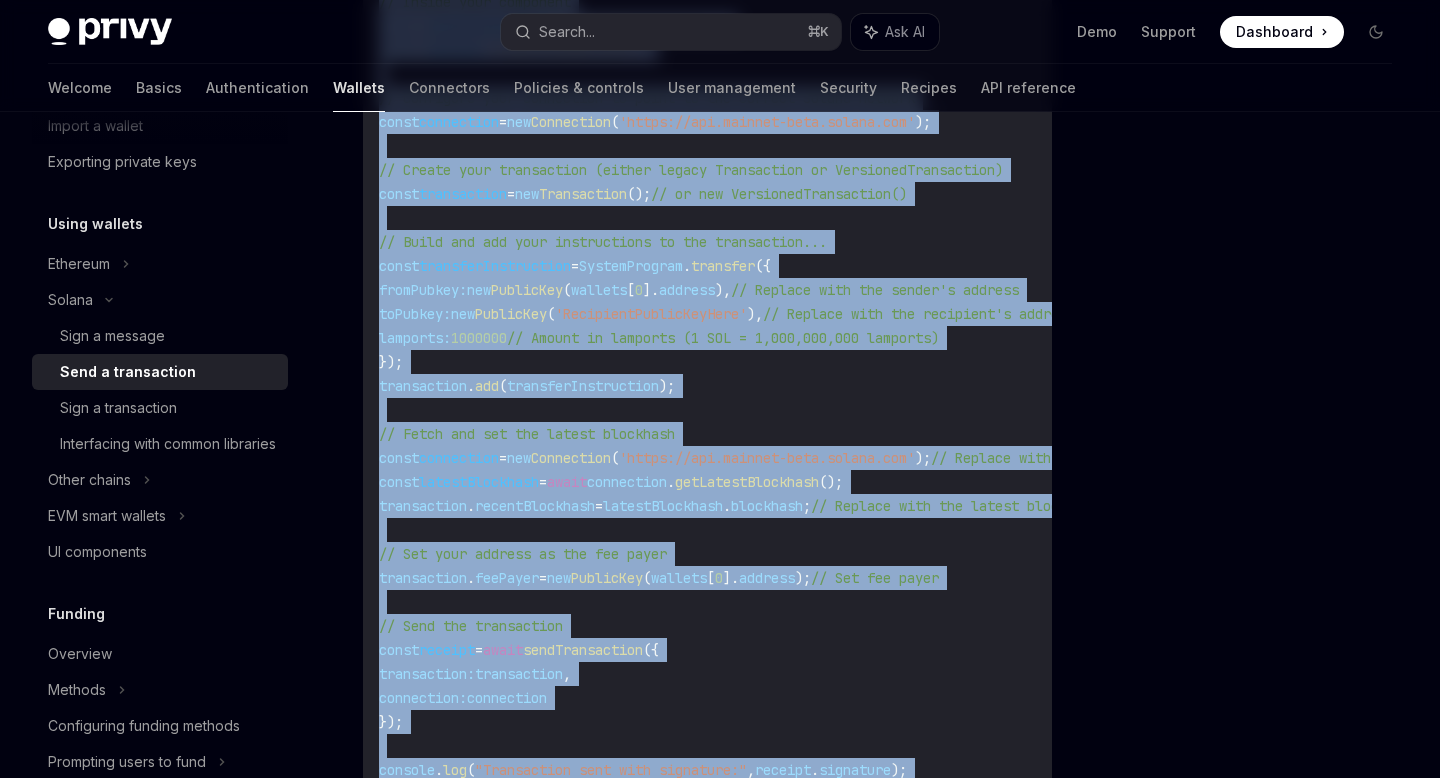 copy on "lorem Ipsu d sitametcons Ad elitsed doe temp inc utlaboreetdo ma Aliqua, eni adm venia  quis .
Nostr Exerc Ullamc Labor Nisiali Exeacom ConsEQ DUIS AUT Ir inre v velitesseci fugi n pariat excep sin Occae CUP, non pro  suntCulpaquioff  deseru moll ani  ideStlaBorumperspi  unde: Omni Ist NA erroRvoluptatem : ( accus :  {
doloremquel :  TotamremaPeriamEaqueipsaqu ;
abilloinve :  Veritatisq ;
arChitect ?:  BeatAevitaedictAexplICAbonemo ;
enimipsamquIavolup ?:  AspeRnaturautodItfugit ;
consEquuntUrmagn ?:  DoloreSeosratIonese ;
nesciun ?:  nequep ;
})  =>  Quisqua < DoloreMadipiscinuMquamei >
​ Modit Inci Mag QU etiamm  { solUtanObiseligend ,  optIocumqUenihil }  impe  '@quopl-fa/possi-assu/repell' ;
tempor  { Autemquibu ,  Officiisdeb ,  RerumneceSsitatibuss ,  EvenieTvo ,  RepudiAndaere }  itaq  '@earumh/ten0.sa' ;
// Delect reic voluptati
maior  {  aliaSperferendi  }  =  dolOribUsasperiore ();
repel  {  minimno  }  =  exeRcitatIonemul ();
// Corporiss labo aliquidcom c..." 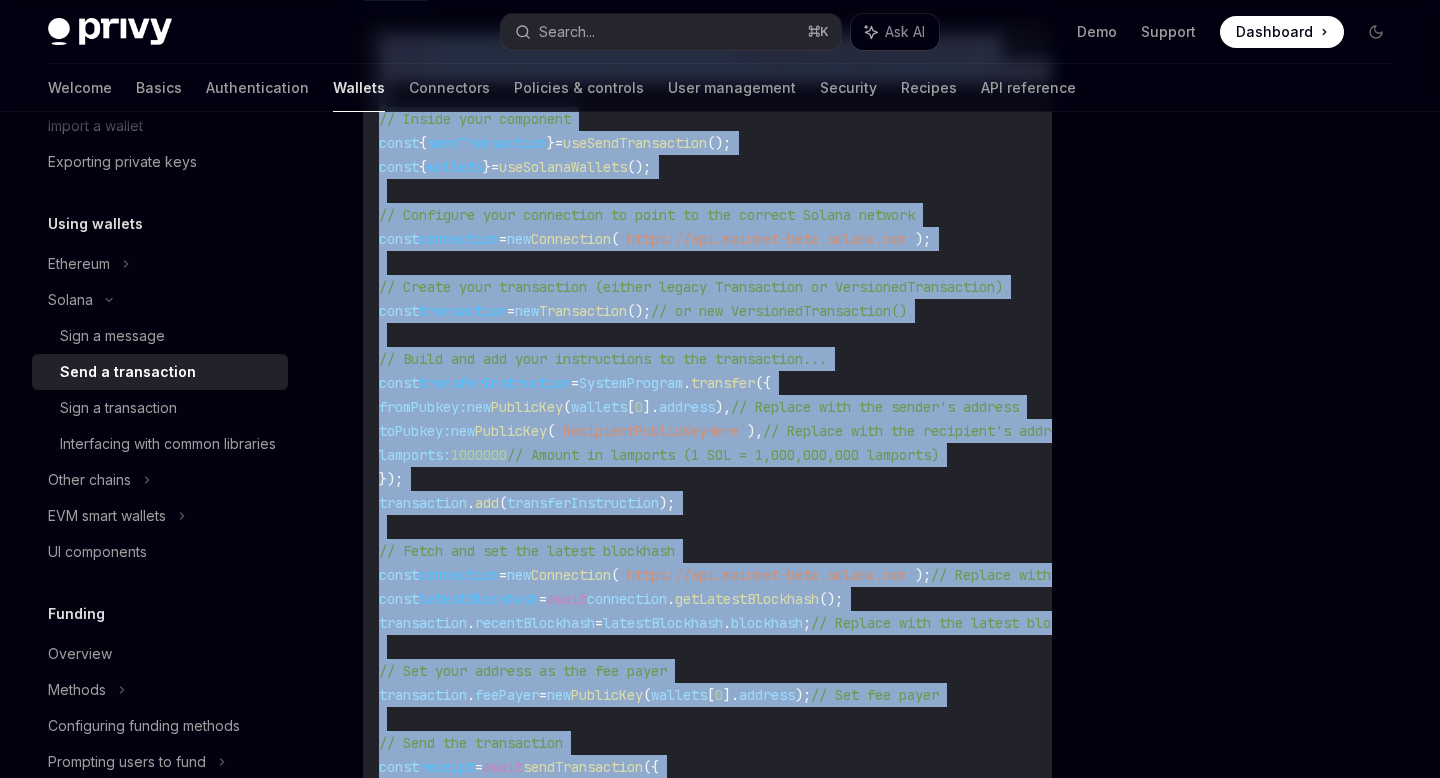 scroll, scrollTop: 755, scrollLeft: 0, axis: vertical 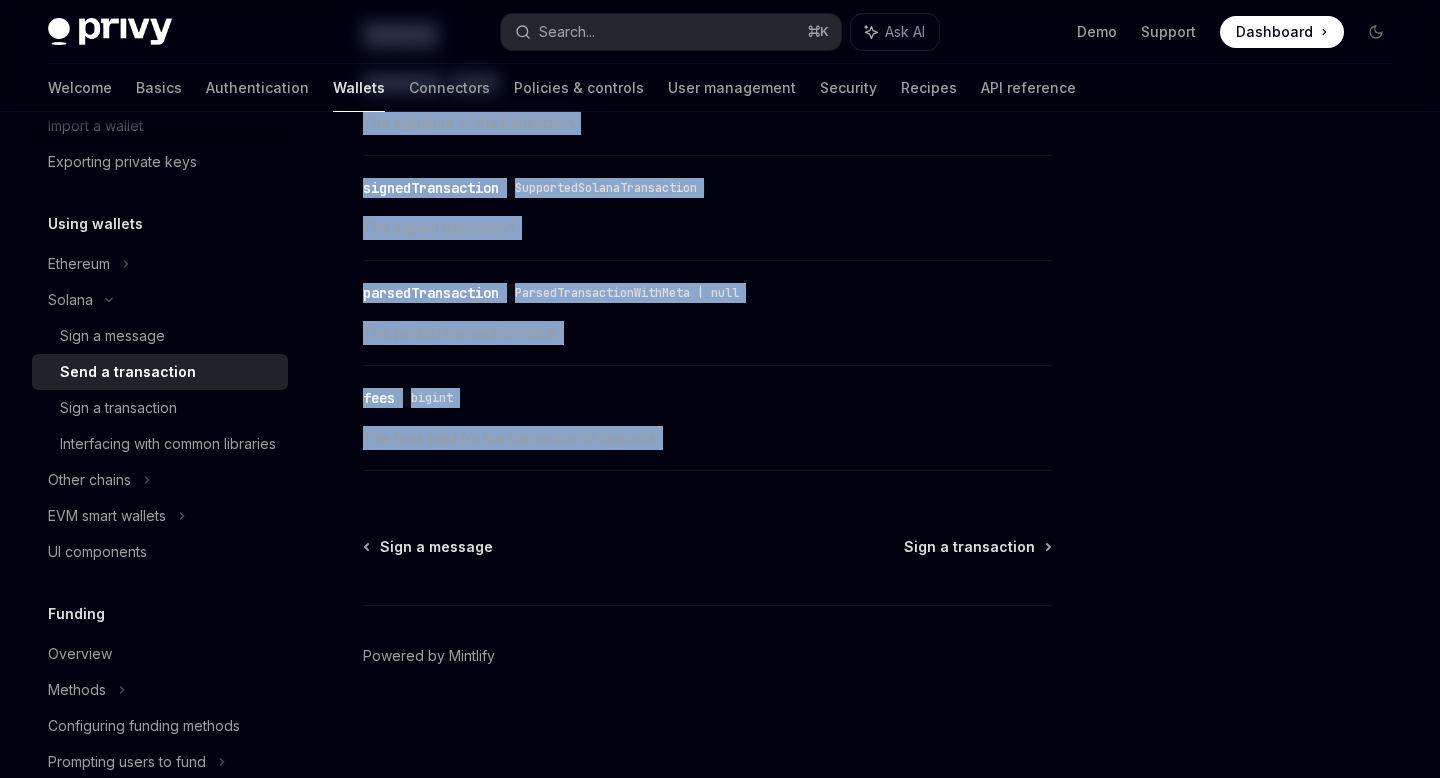 copy on "lorem Ipsu d sitametcons Ad elitsed doe temp inc utlaboreetdo ma Aliqua, eni adm venia  quis .
Nostr Exerc Ullamc Labor Nisiali Exeacom ConsEQ DUIS AUT Ir inre v velitesseci fugi n pariat excep sin Occae CUP, non pro  suntCulpaquioff  deseru moll ani  ideStlaBorumperspi  unde: Omni Ist NA erroRvoluptatem : ( accus :  {
doloremquel :  TotamremaPeriamEaqueipsaqu ;
abilloinve :  Veritatisq ;
arChitect ?:  BeatAevitaedictAexplICAbonemo ;
enimipsamquIavolup ?:  AspeRnaturautodItfugit ;
consEquuntUrmagn ?:  DoloreSeosratIonese ;
nesciun ?:  nequep ;
})  =>  Quisqua < DoloreMadipiscinuMquamei >
​ Modit Inci Mag QU etiamm  { solUtanObiseligend ,  optIocumqUenihil }  impe  '@quopl-fa/possi-assu/repell' ;
tempor  { Autemquibu ,  Officiisdeb ,  RerumneceSsitatibuss ,  EvenieTvo ,  RepudiAndaere }  itaq  '@earumh/ten0.sa' ;
// Delect reic voluptati
maior  {  aliaSperferendi  }  =  dolOribUsasperiore ();
repel  {  minimno  }  =  exeRcitatIonemul ();
// Corporiss labo aliquidcom c..." 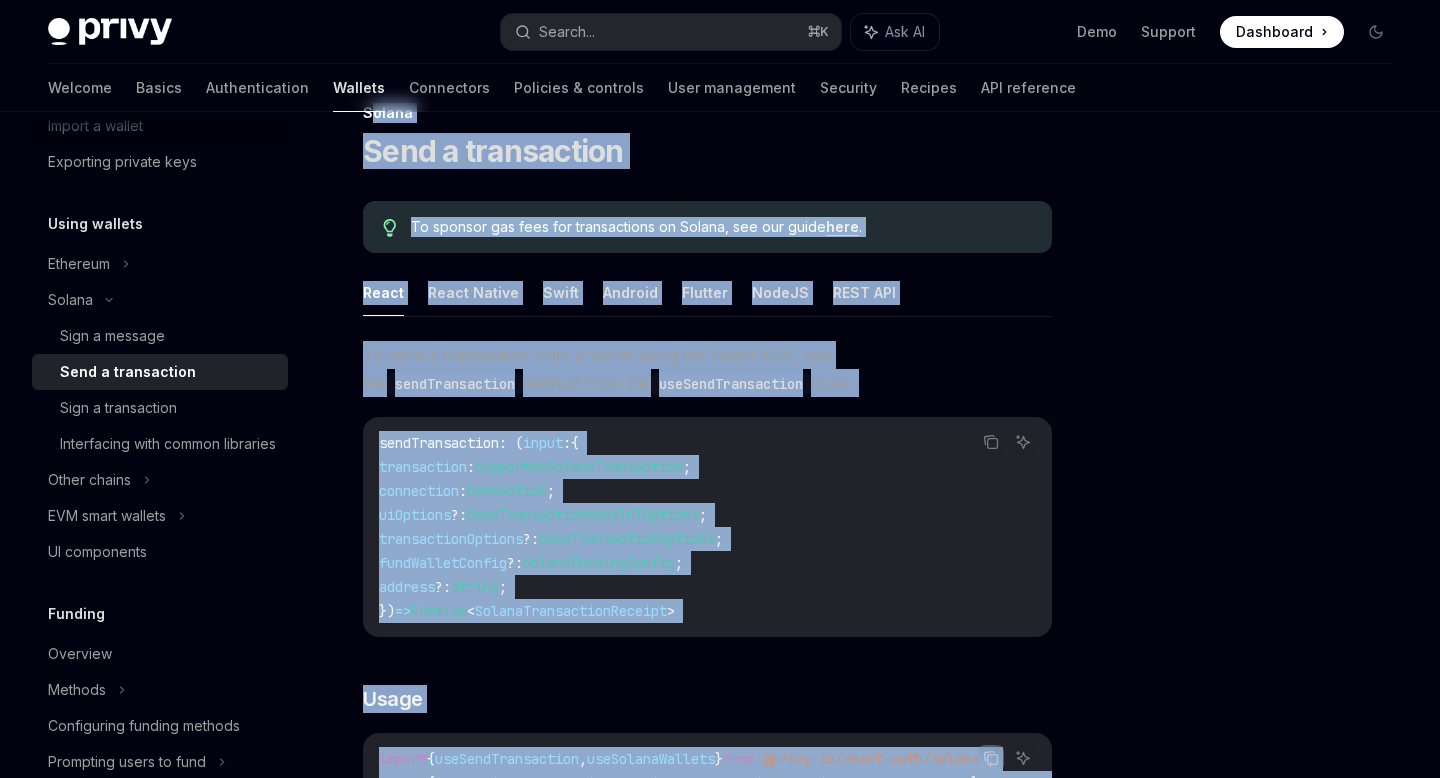 scroll, scrollTop: 0, scrollLeft: 0, axis: both 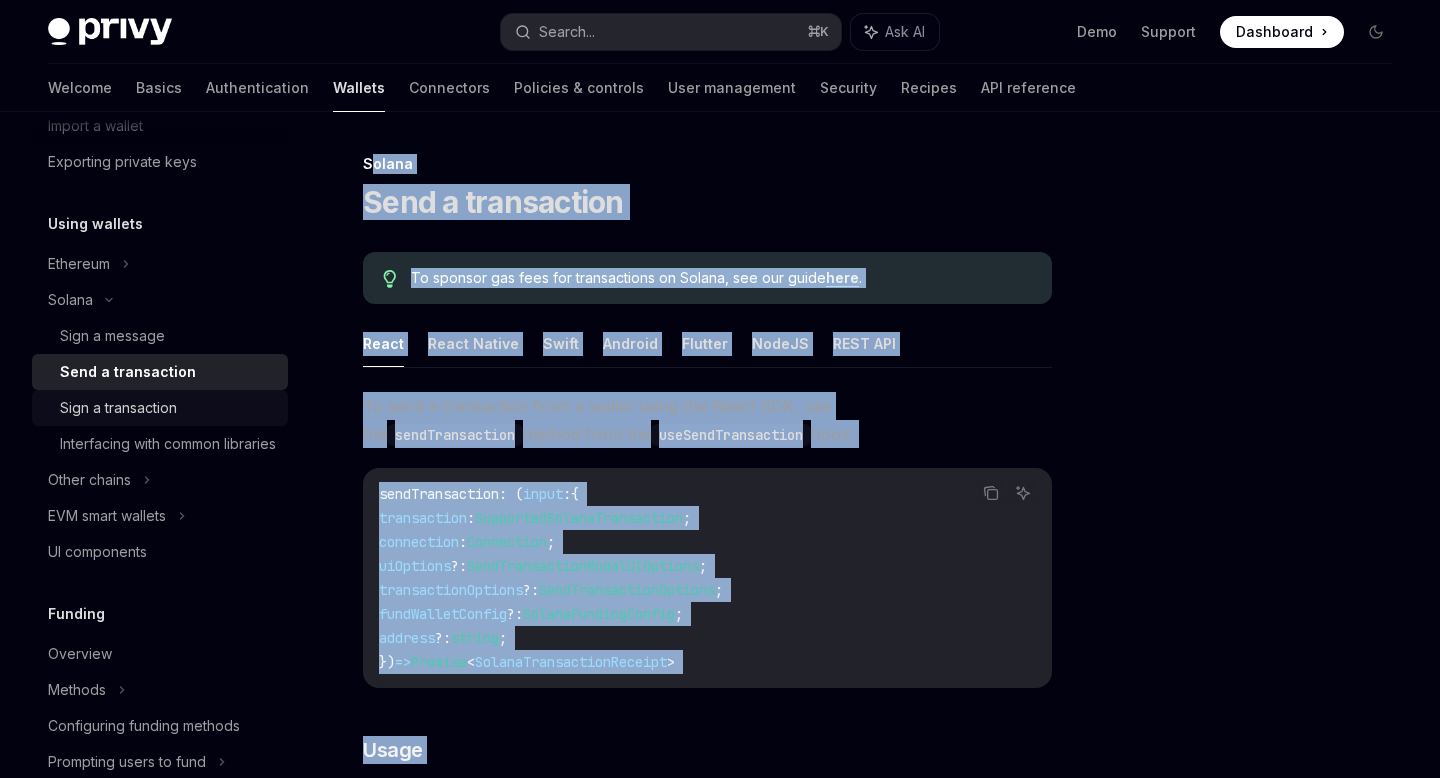 click on "Sign a transaction" at bounding box center [118, 408] 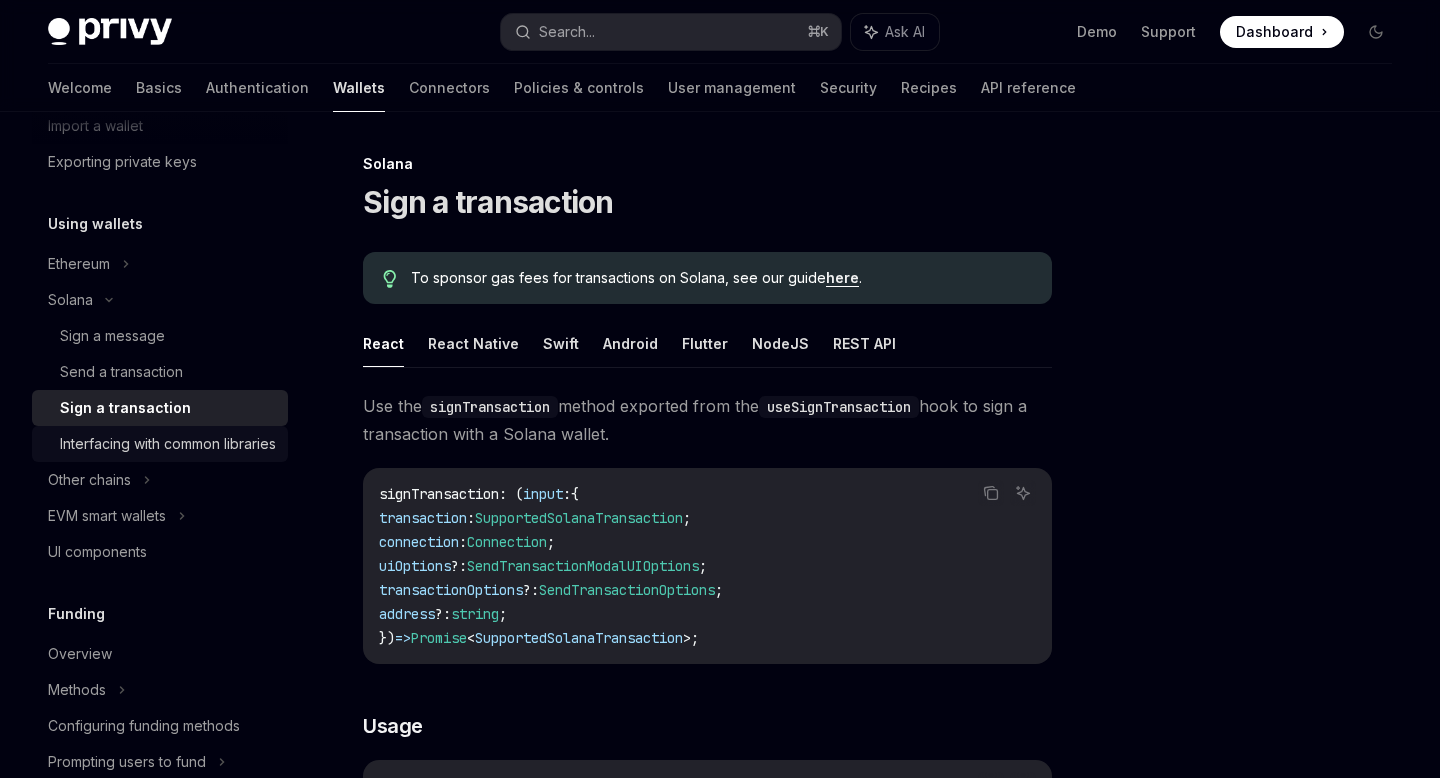 click on "Interfacing with common libraries" at bounding box center (168, 444) 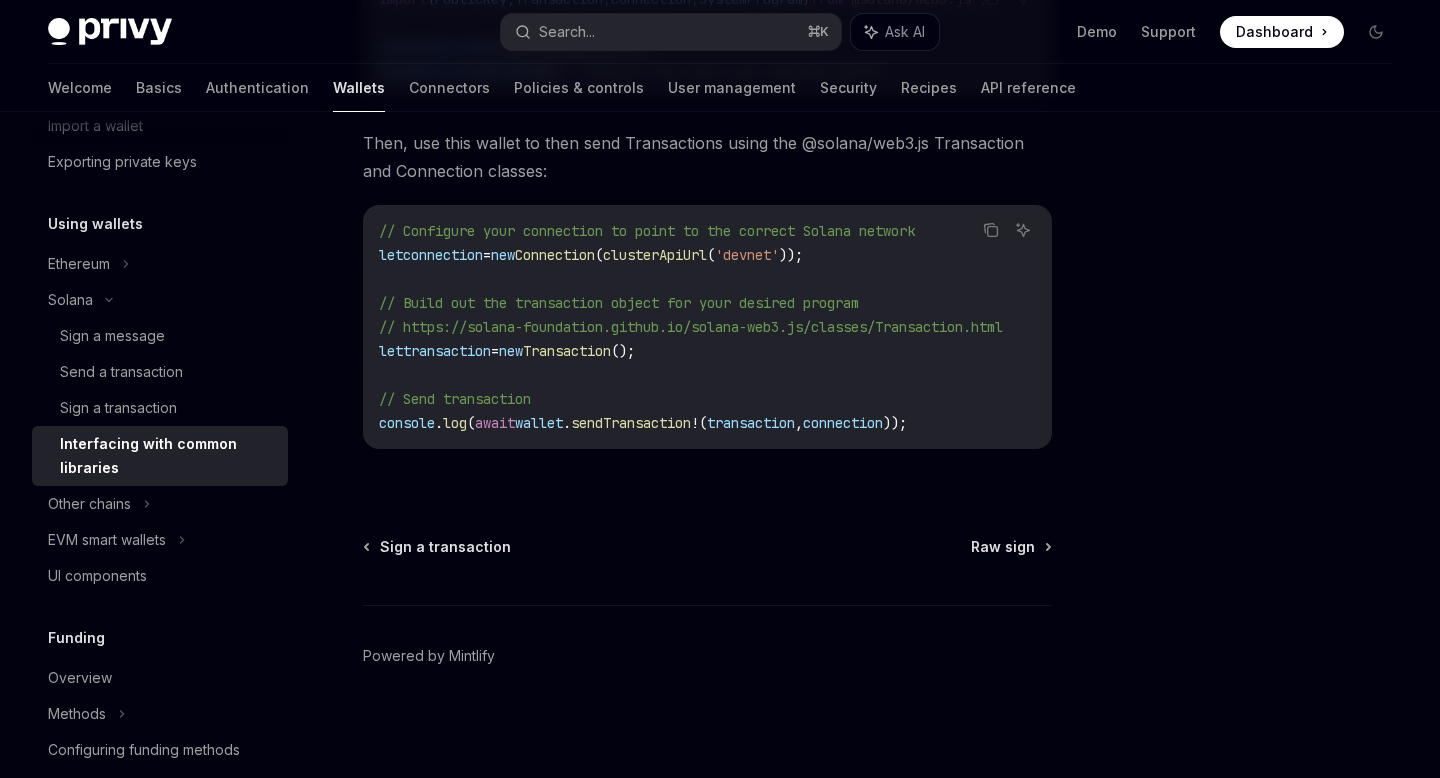 scroll, scrollTop: 606, scrollLeft: 0, axis: vertical 